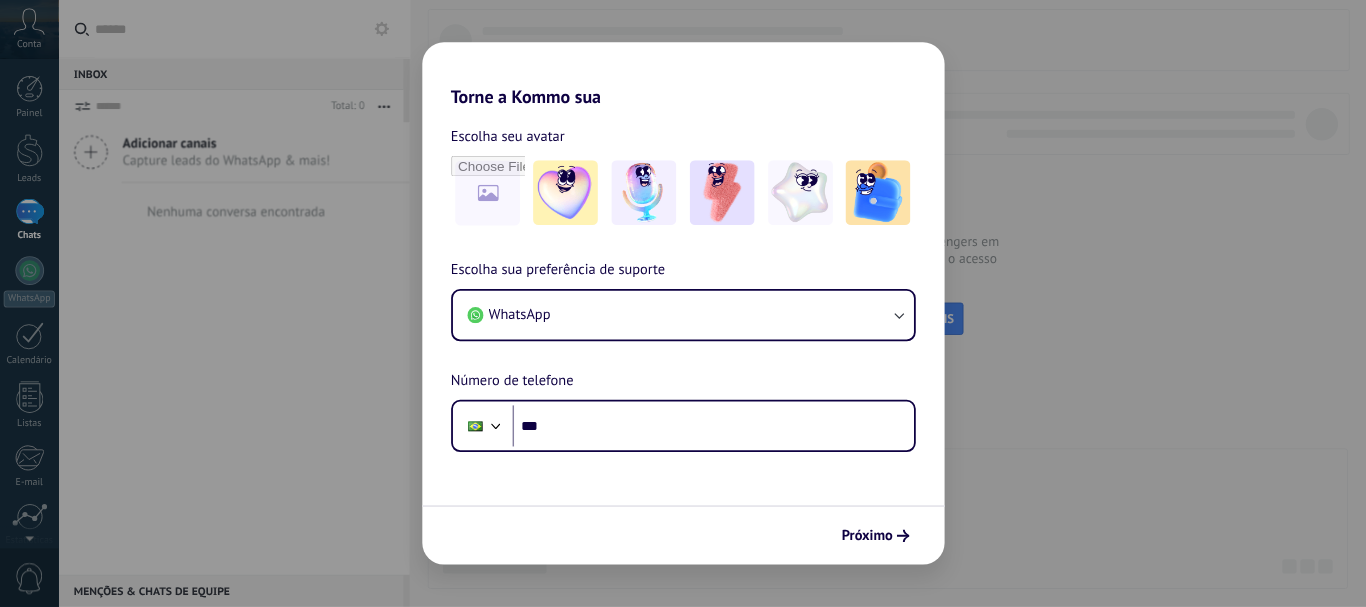 scroll, scrollTop: 0, scrollLeft: 0, axis: both 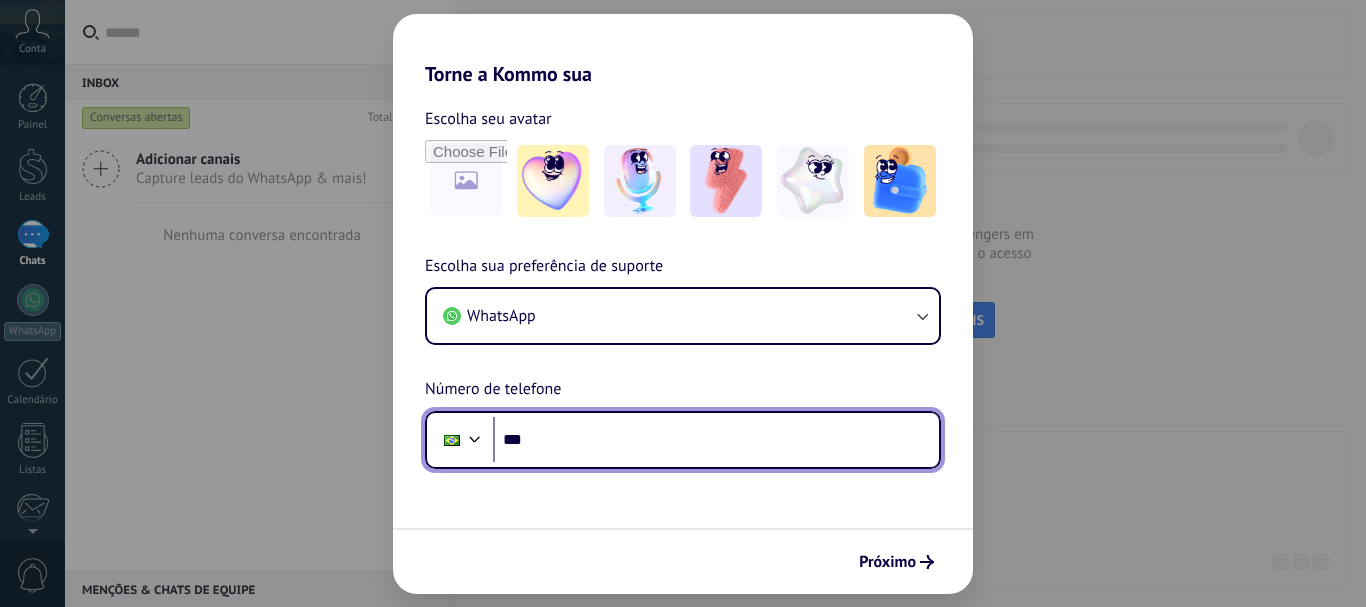 click on "***" at bounding box center (716, 440) 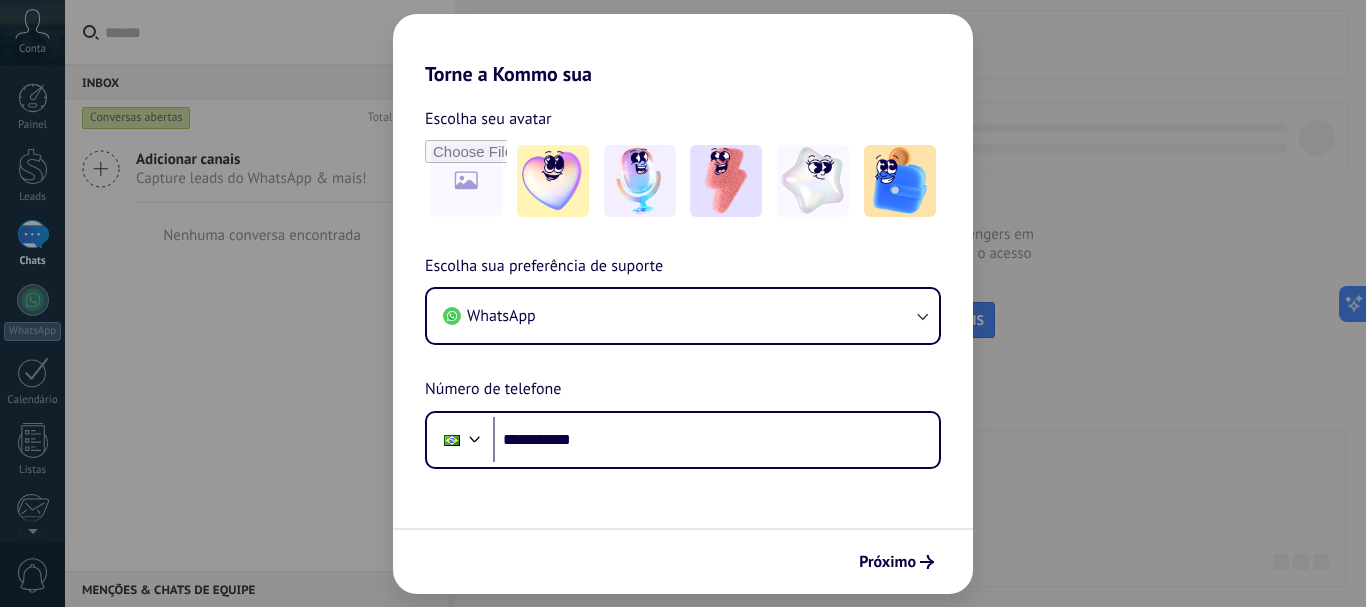 scroll, scrollTop: 0, scrollLeft: 0, axis: both 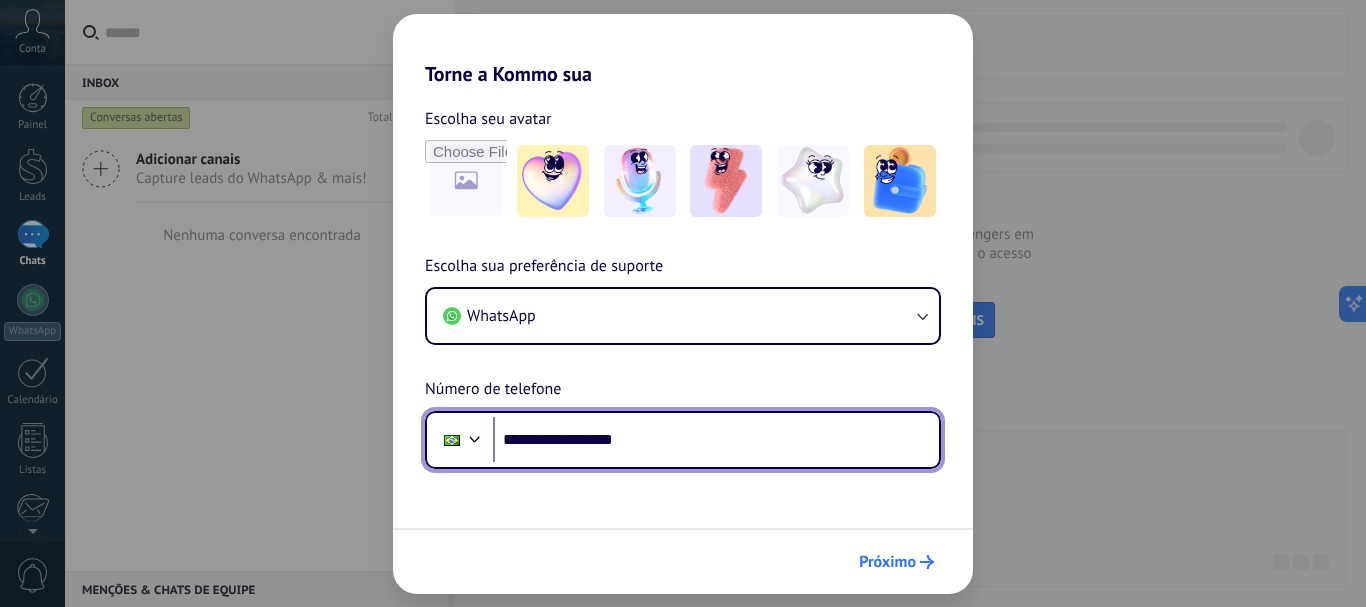 type on "**********" 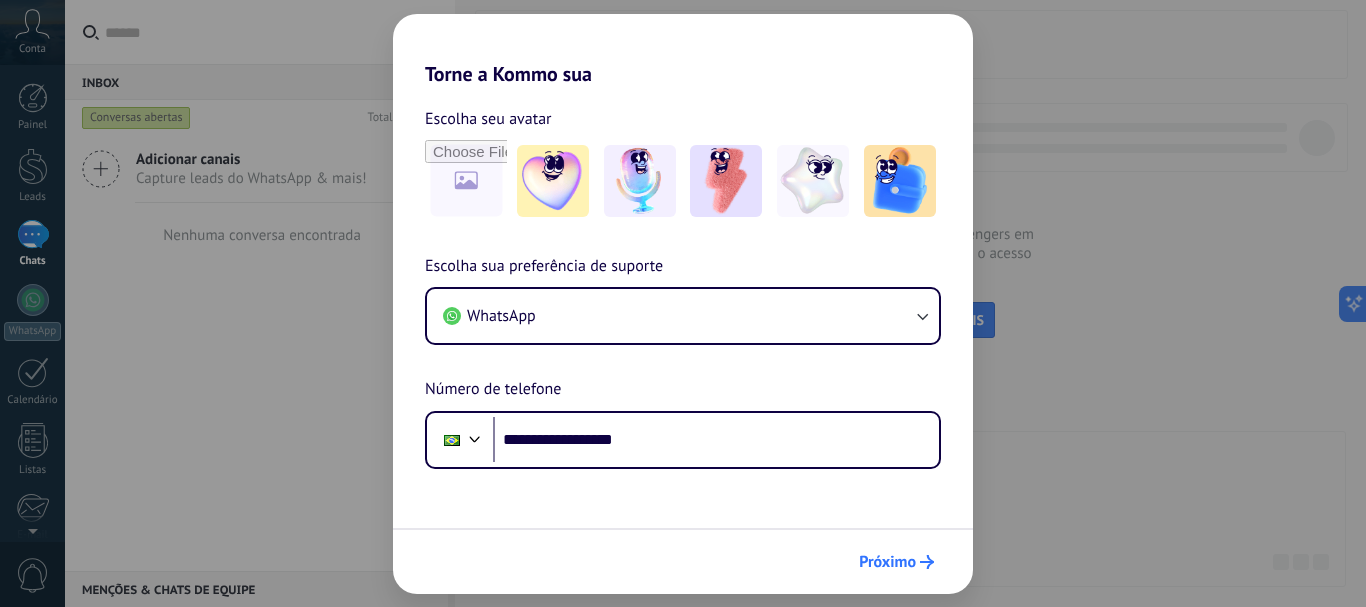 click on "Próximo" at bounding box center [887, 562] 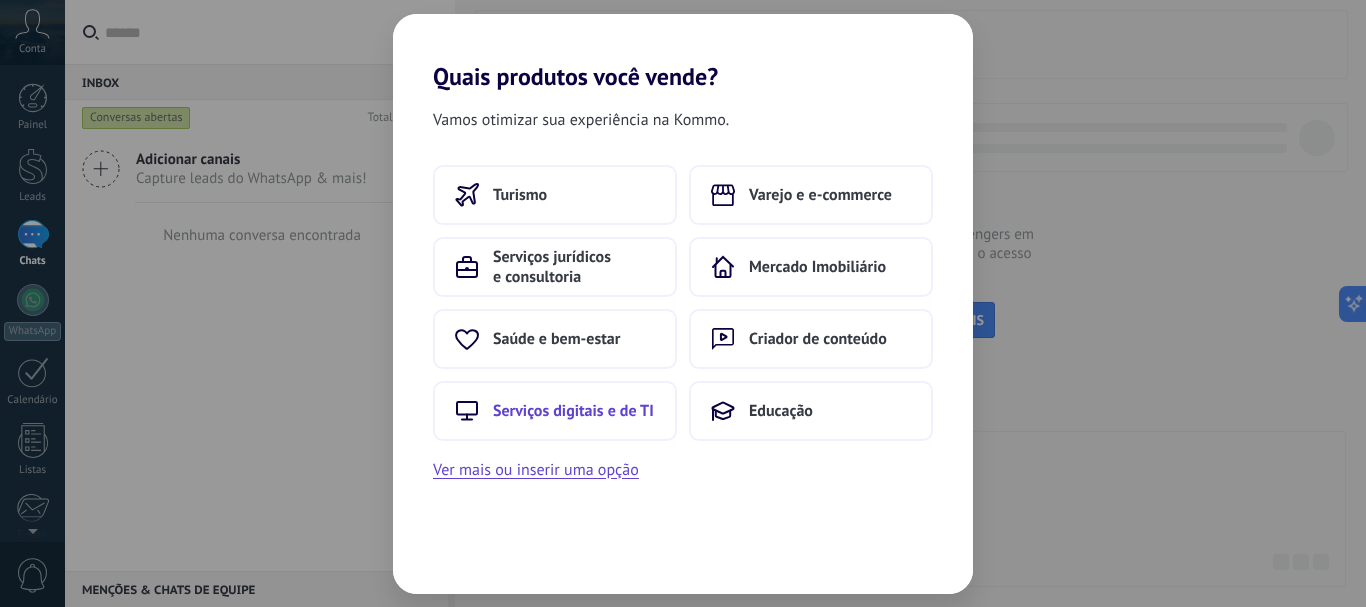 click on "Serviços digitais e de TI" at bounding box center (573, 411) 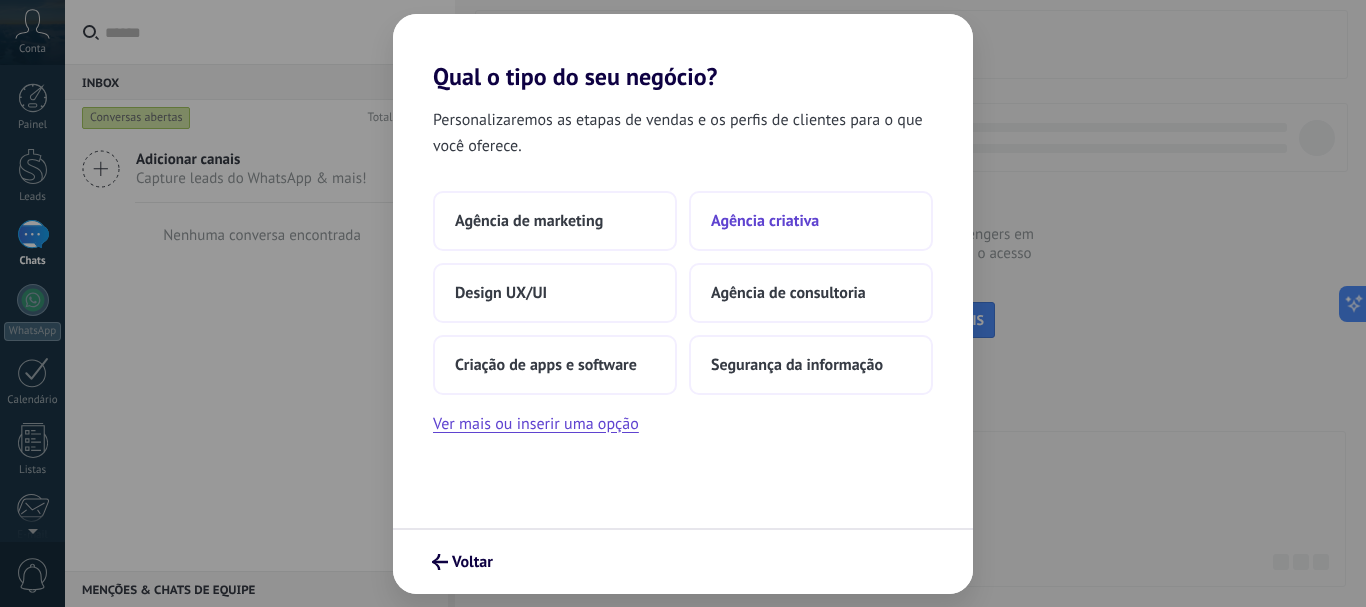 click on "Agência criativa" at bounding box center (811, 221) 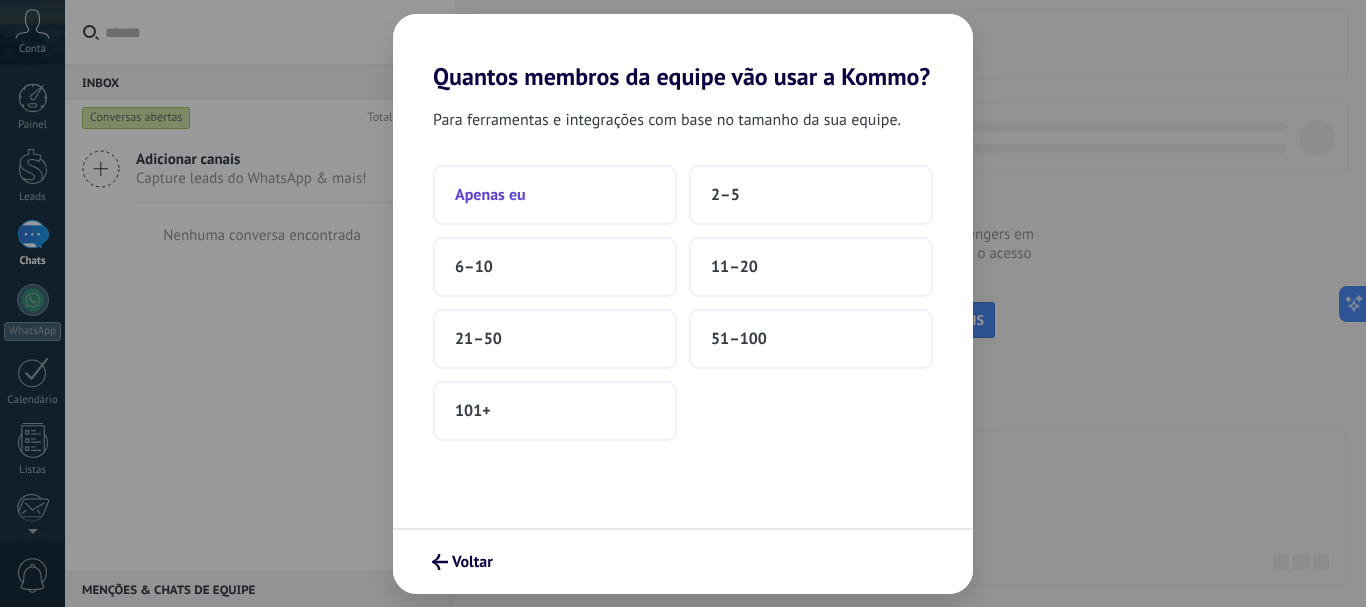 click on "Apenas eu" at bounding box center (555, 195) 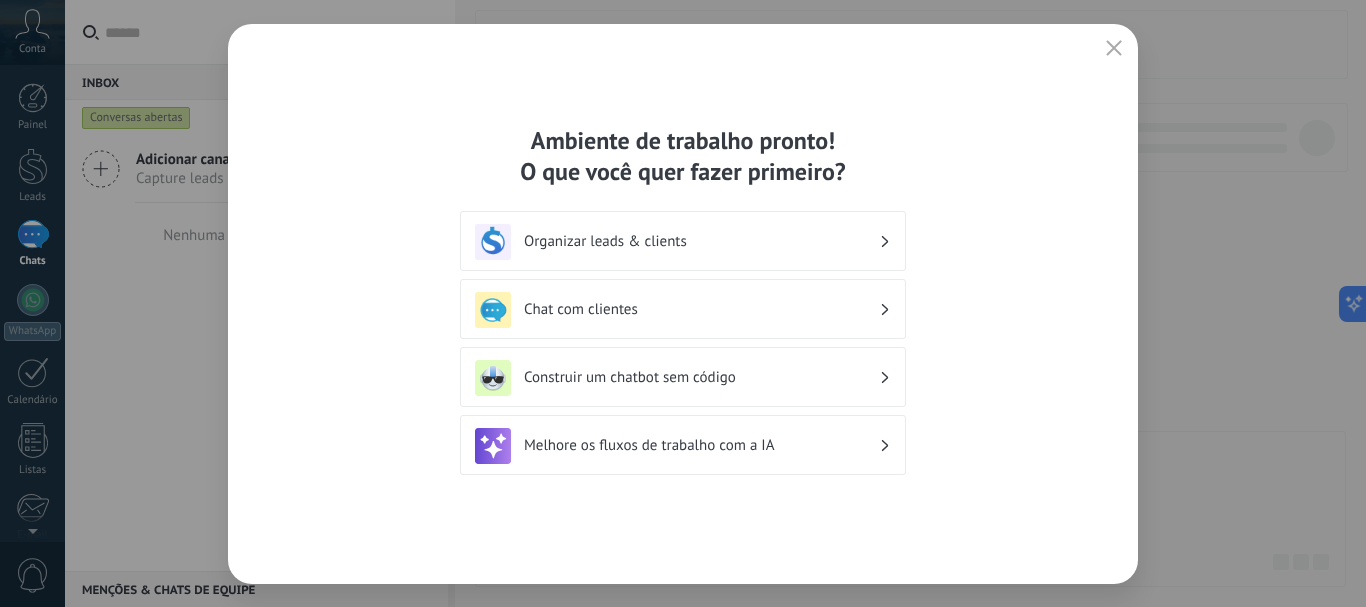click on "Chat com clientes" at bounding box center [701, 309] 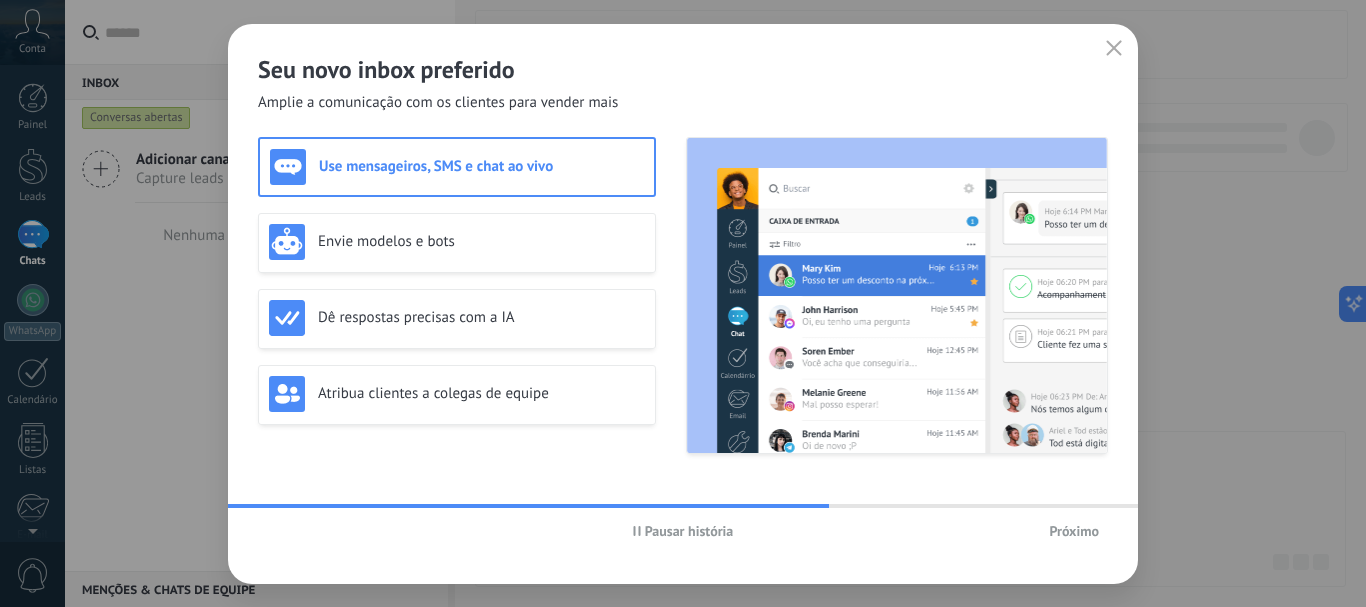 click on "Pausar história" at bounding box center [683, 531] 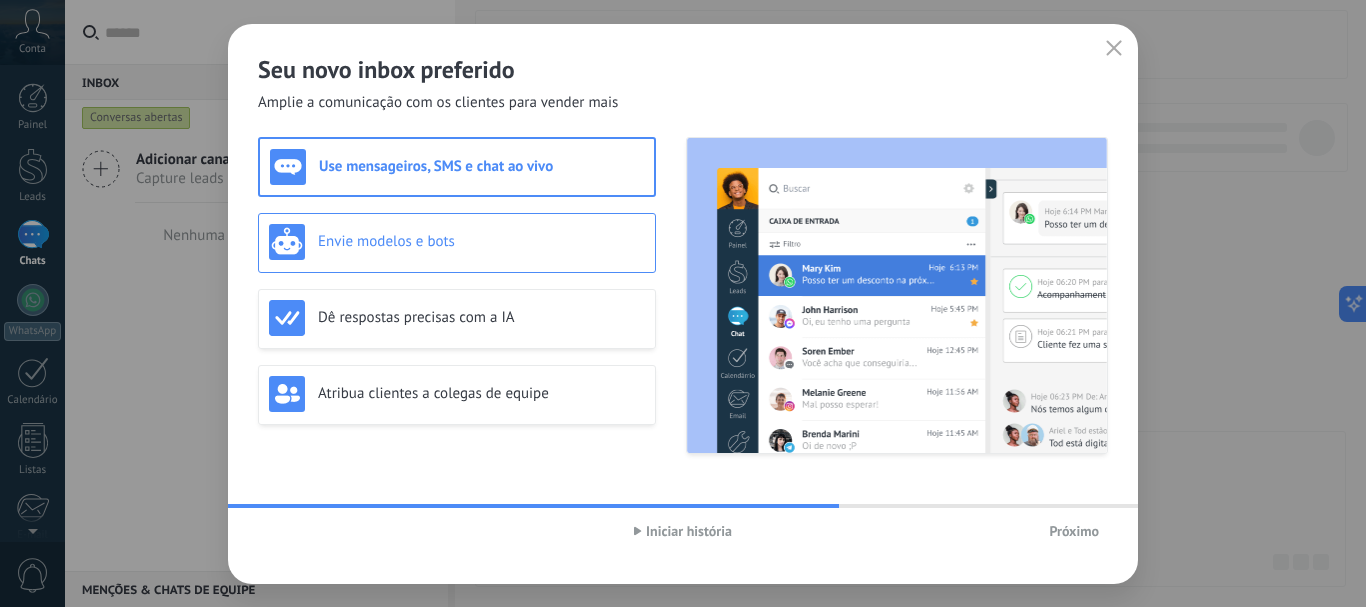 click on "Envie modelos e bots" at bounding box center [481, 241] 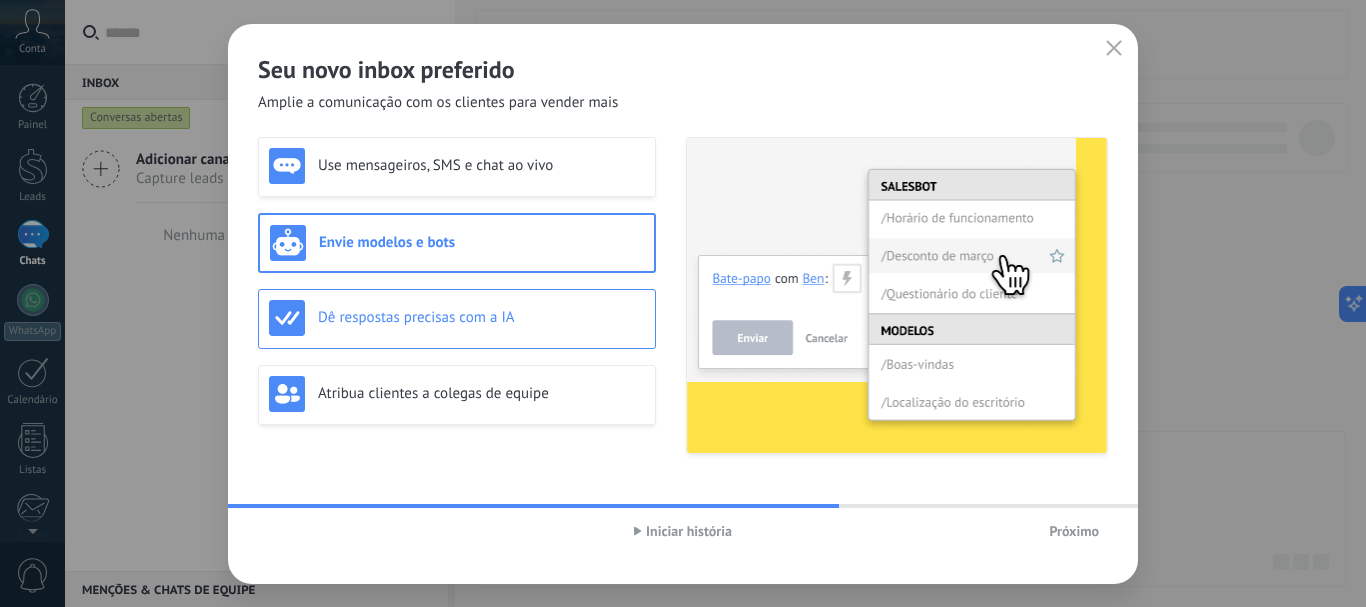 click on "Dê respostas precisas com a IA" at bounding box center [457, 318] 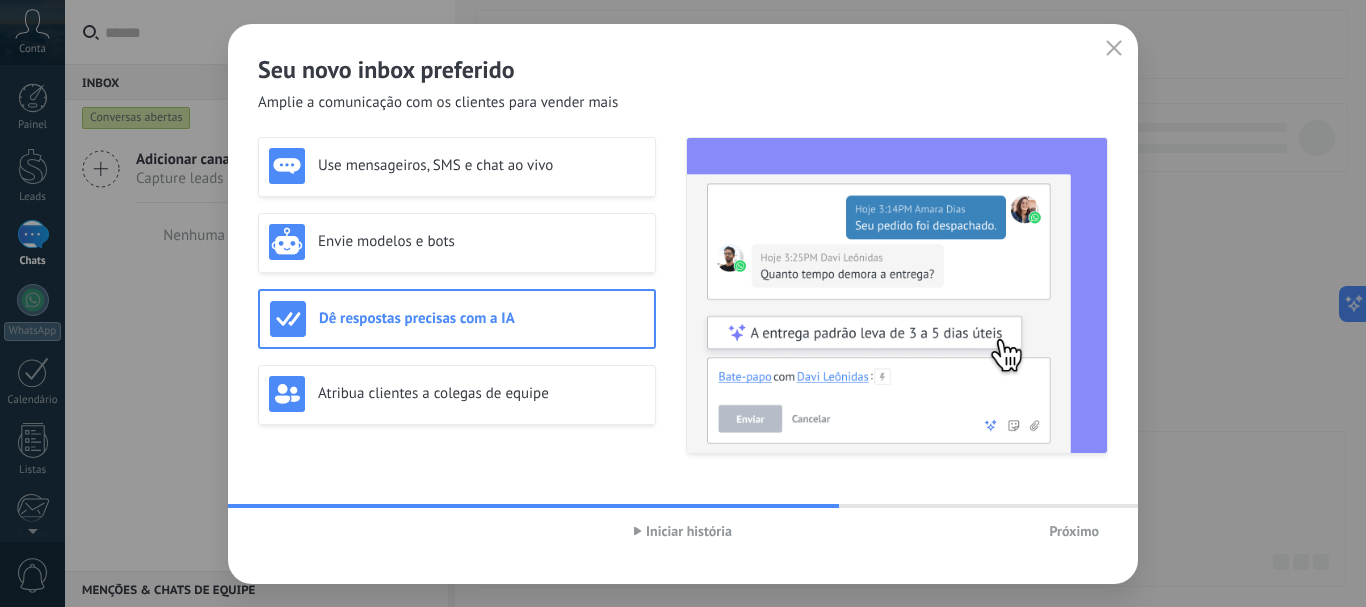 click on "Use mensageiros, SMS e chat ao vivo Envie modelos e bots Dê respostas precisas com a IA Atribua clientes a colegas de equipe" at bounding box center [457, 295] 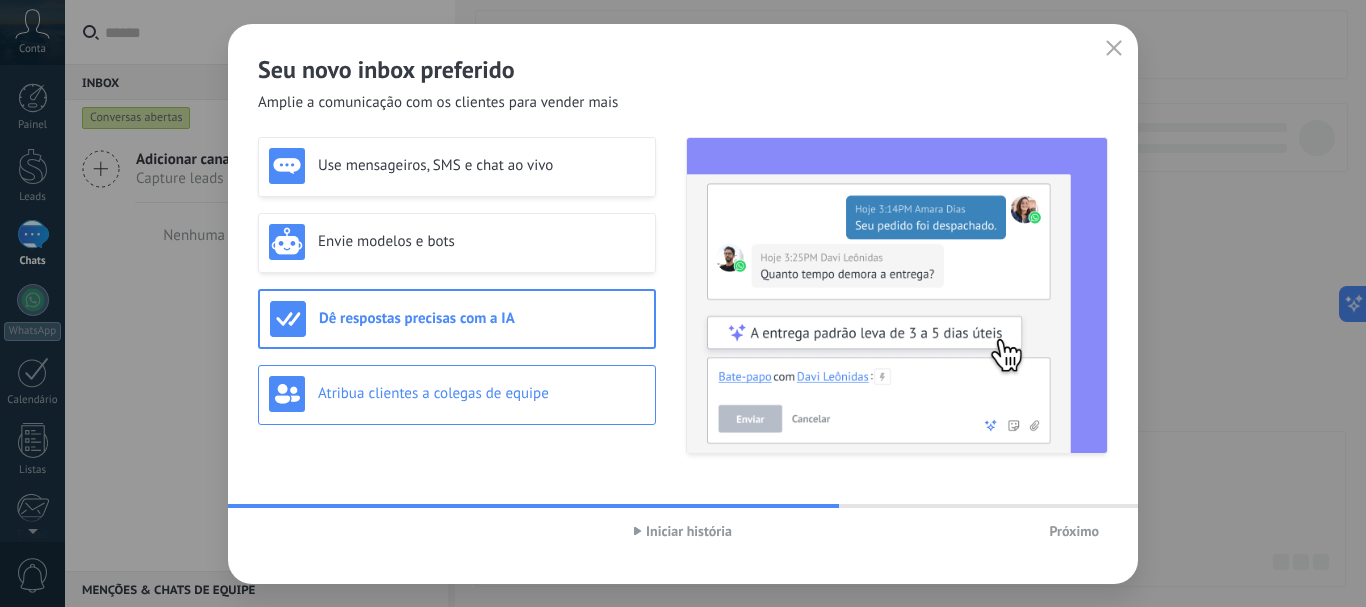 click on "Atribua clientes a colegas de equipe" at bounding box center [457, 394] 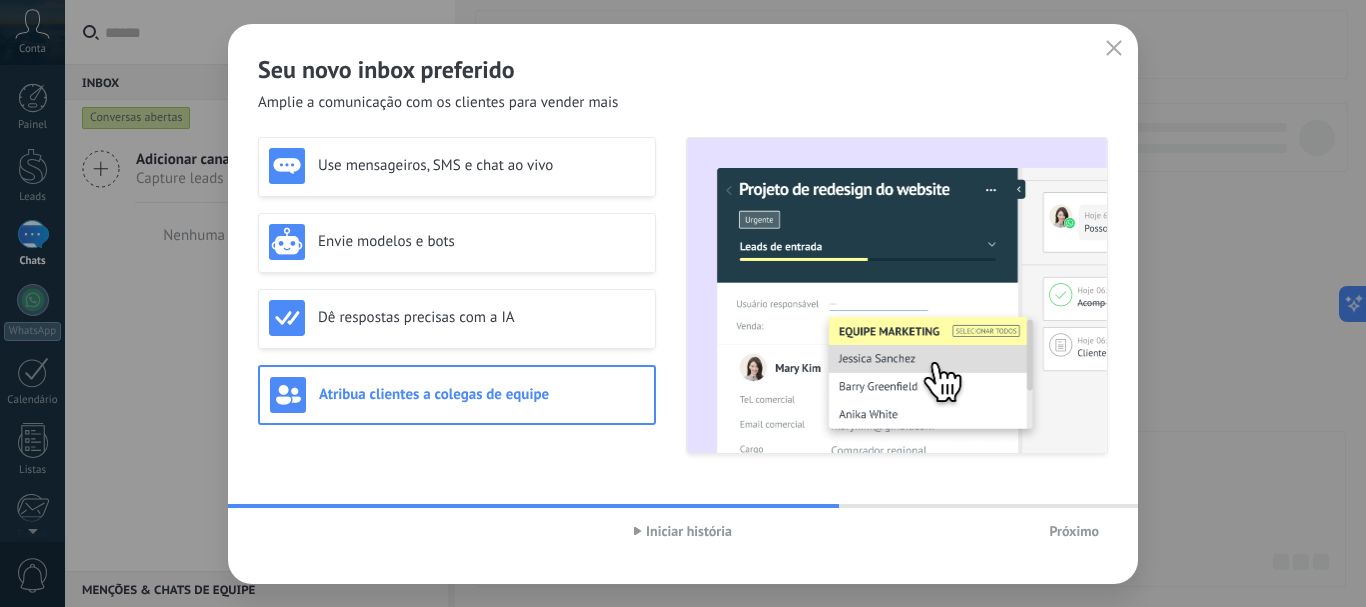 click on "Iniciar história" at bounding box center [689, 531] 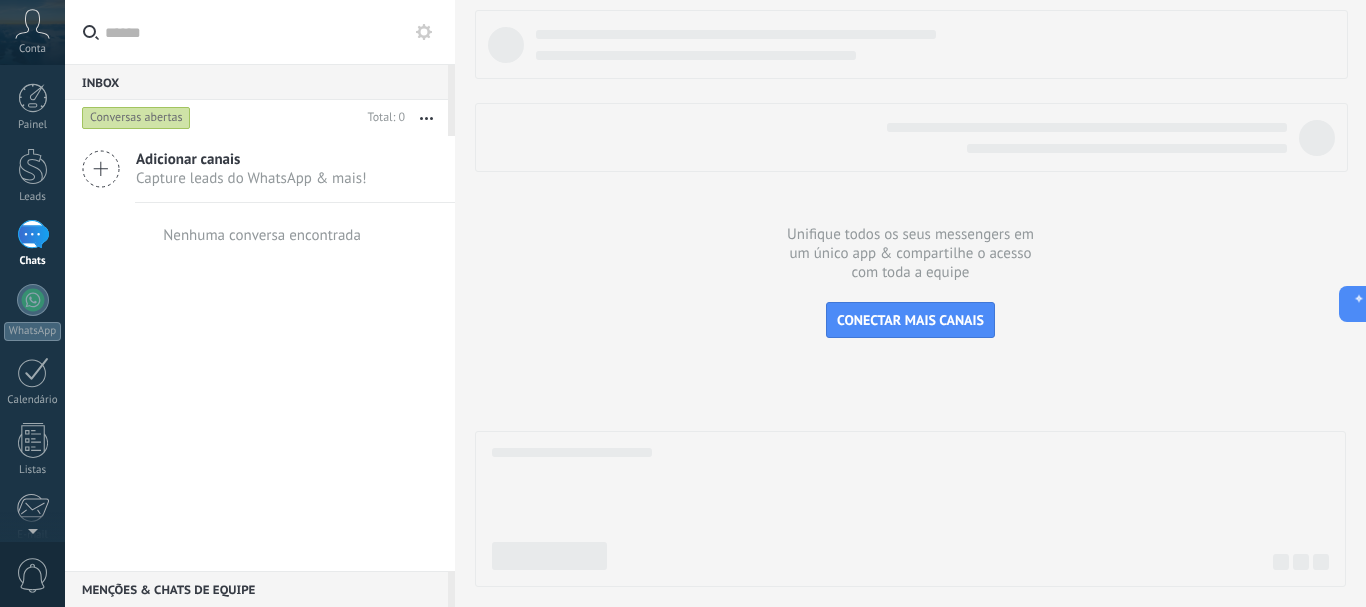 scroll, scrollTop: 225, scrollLeft: 0, axis: vertical 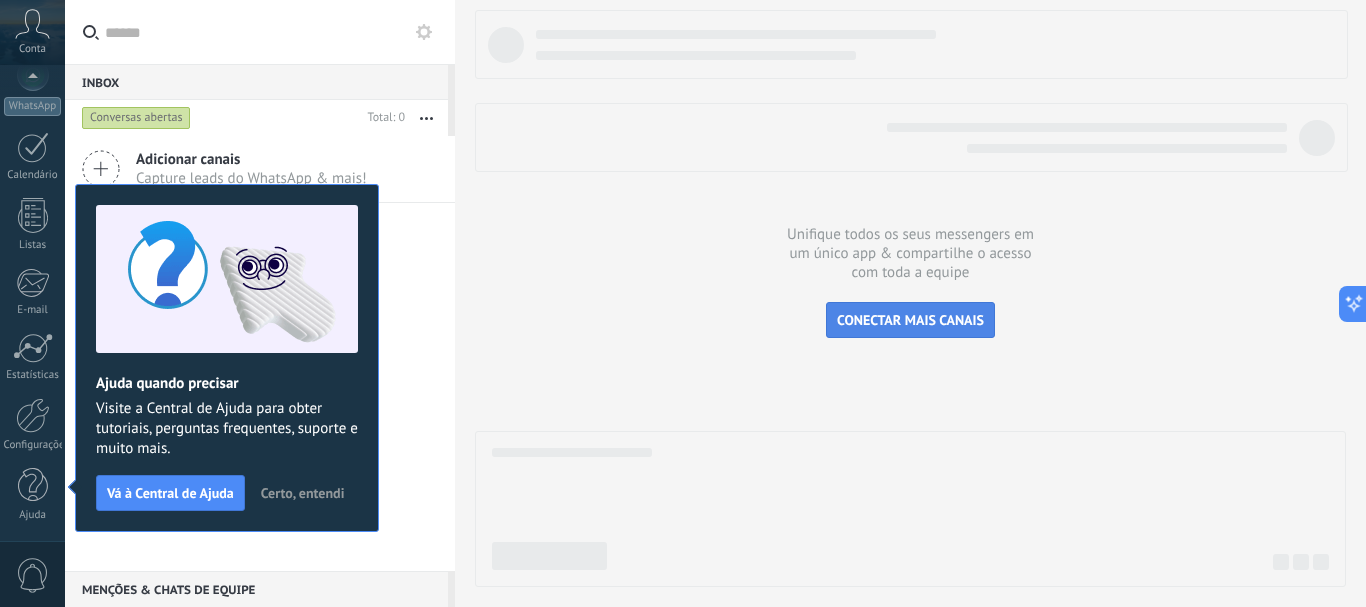 click on "CONECTAR MAIS CANAIS" at bounding box center [910, 320] 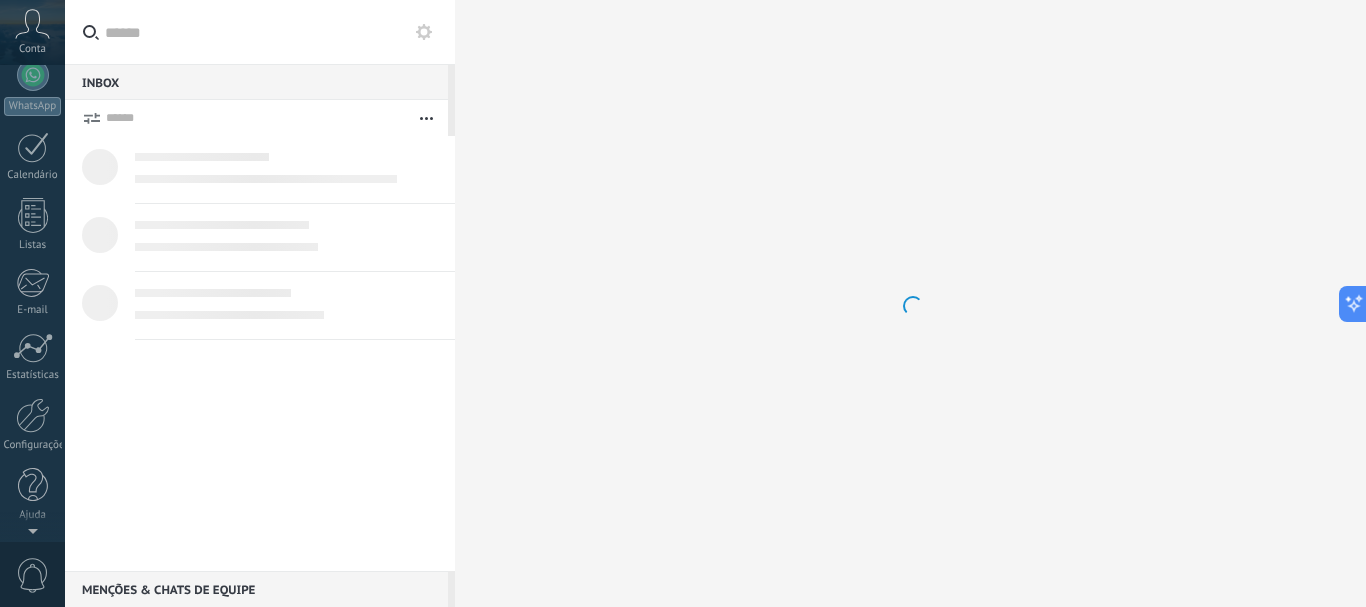 scroll, scrollTop: 0, scrollLeft: 0, axis: both 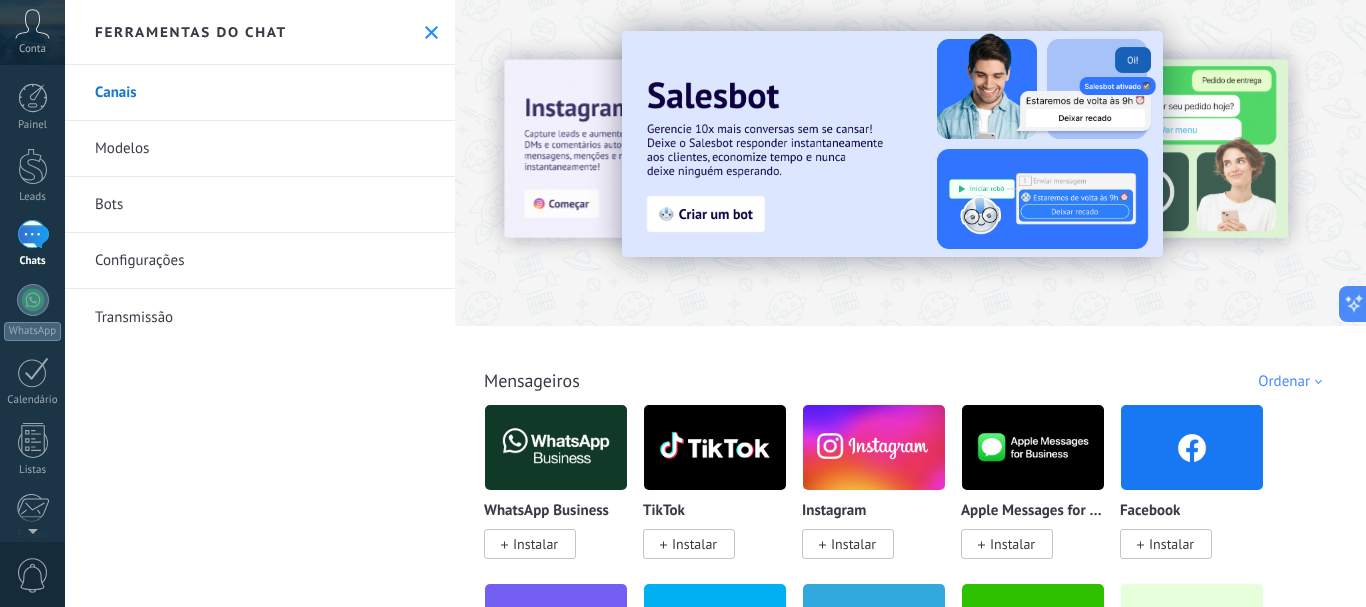 click on "Bots" at bounding box center (260, 205) 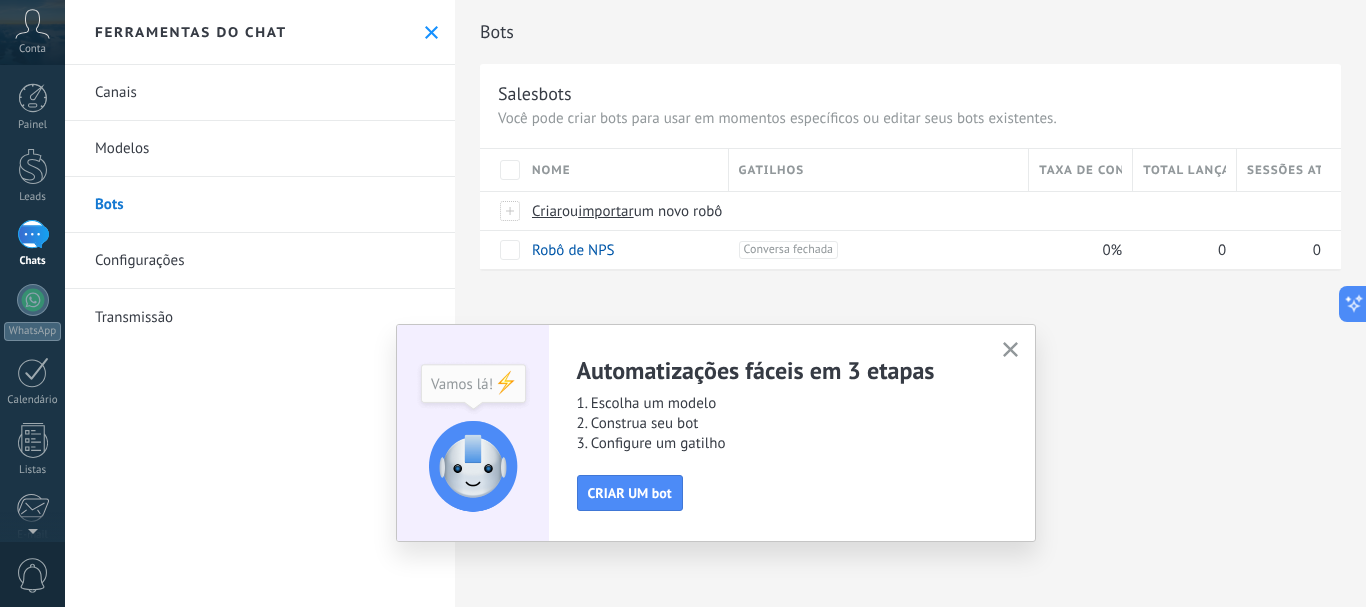 click 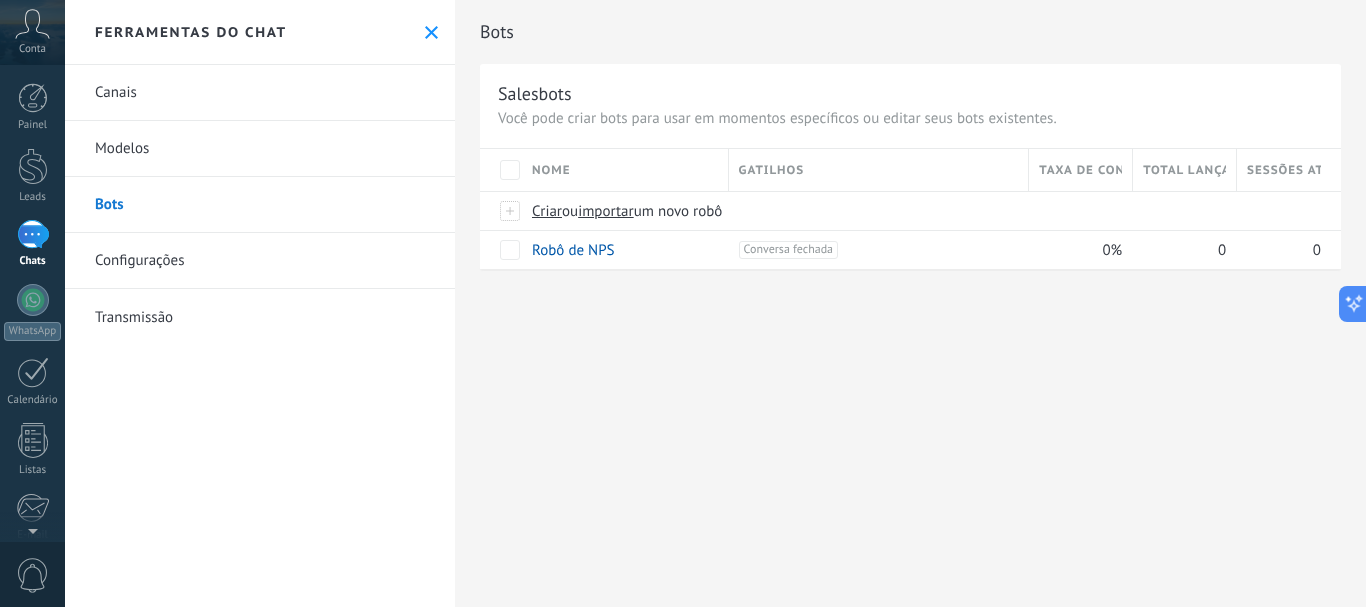 click on "Modelos" at bounding box center (260, 149) 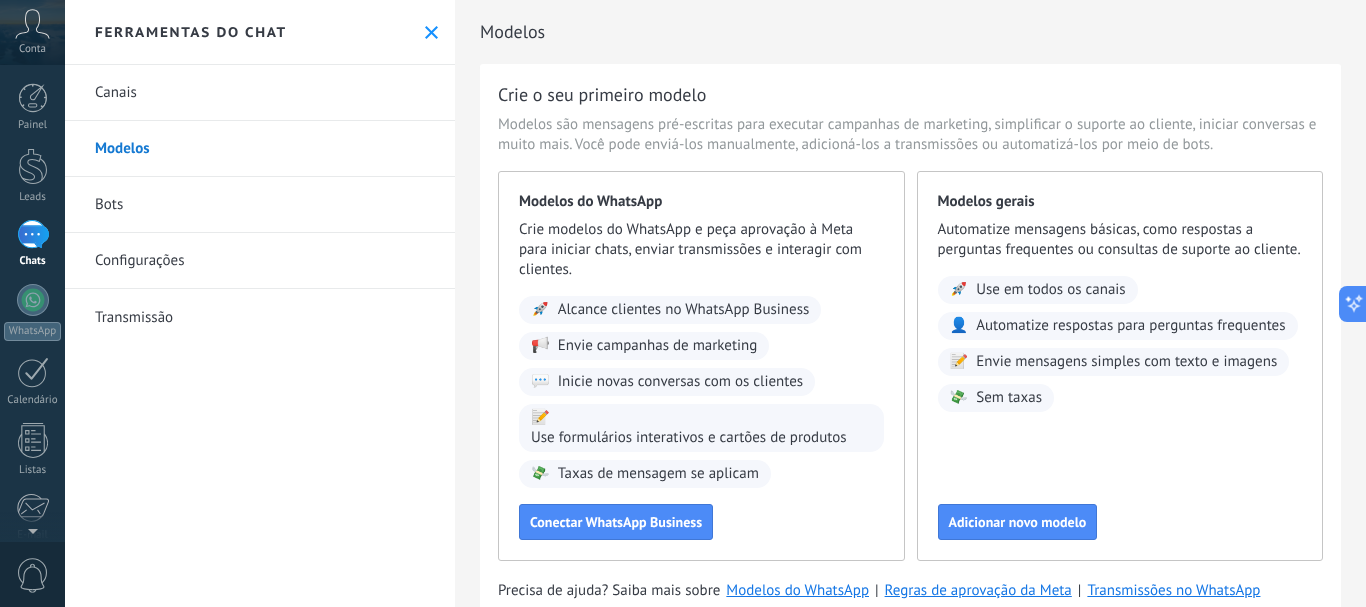 click on "Canais" at bounding box center (260, 93) 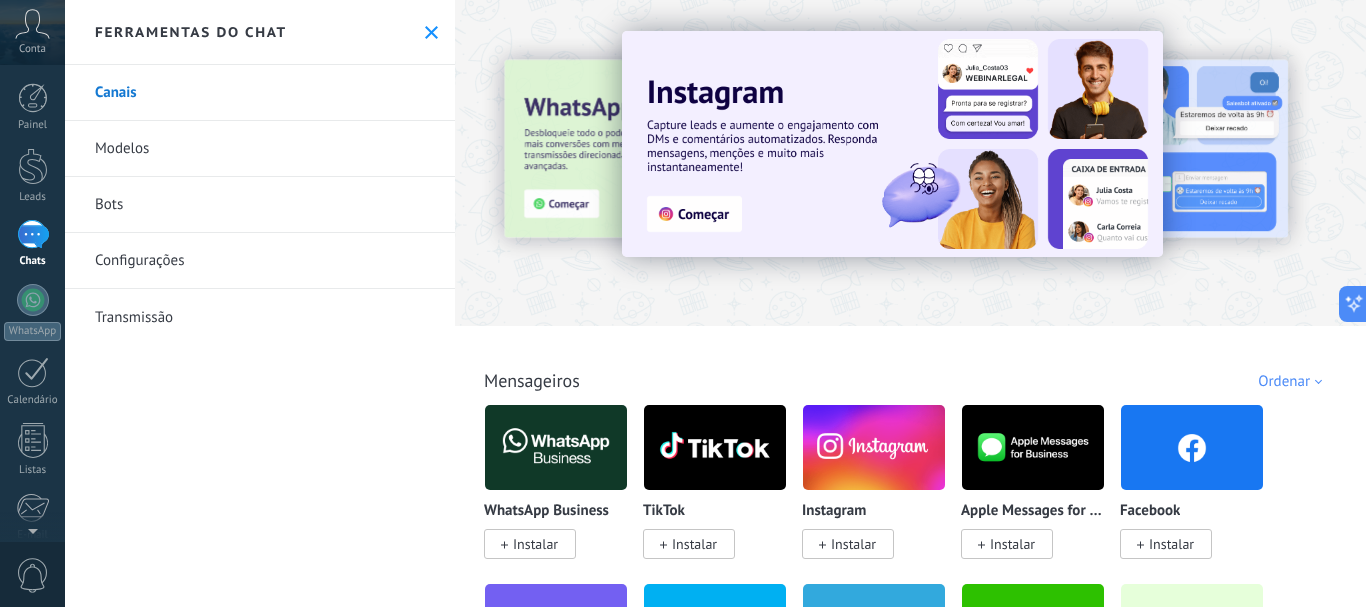 click on "Modelos" at bounding box center (260, 149) 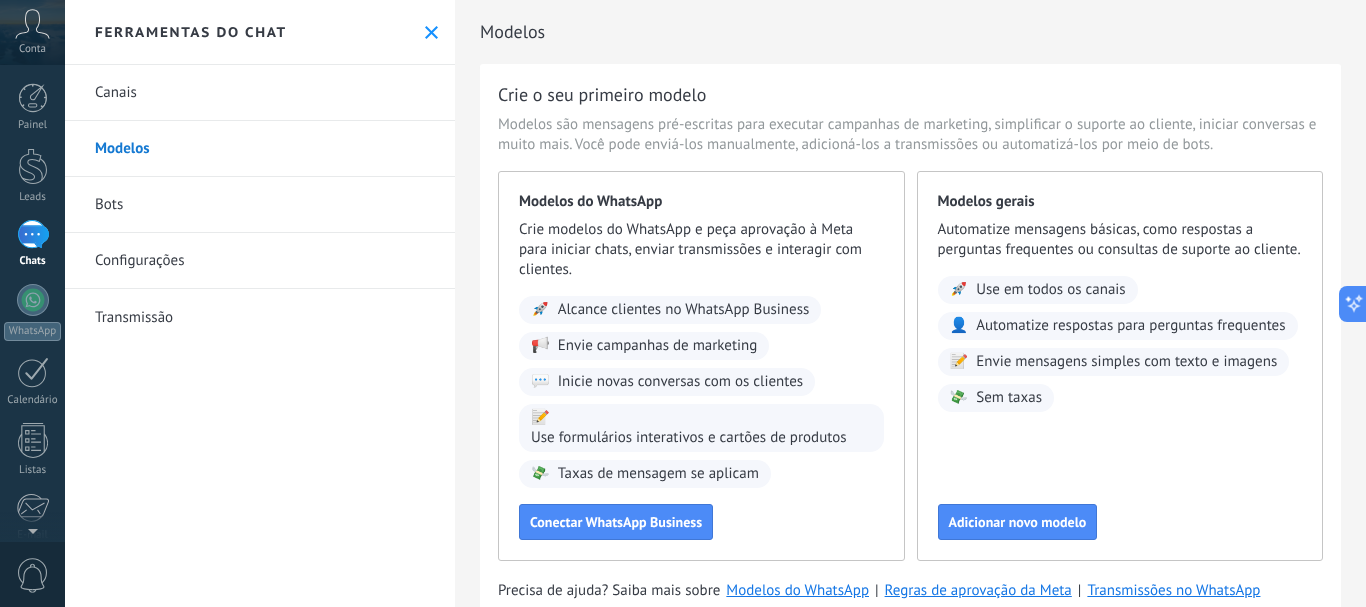 drag, startPoint x: 688, startPoint y: 522, endPoint x: 727, endPoint y: 532, distance: 40.261642 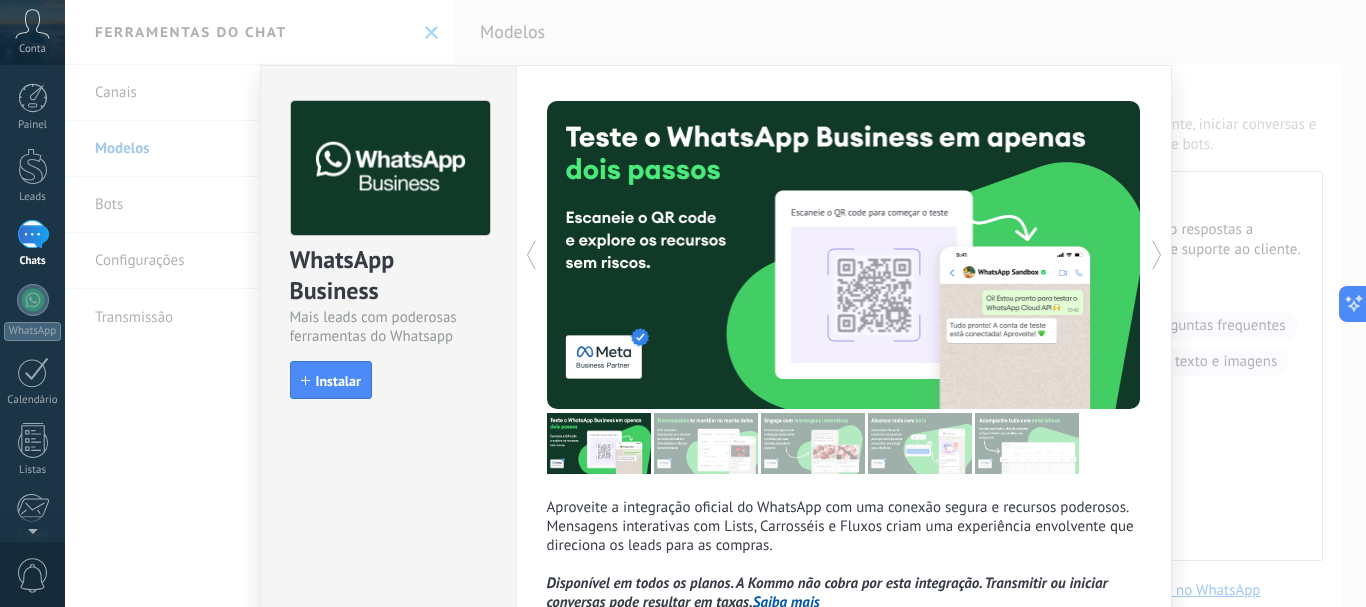 scroll, scrollTop: 200, scrollLeft: 0, axis: vertical 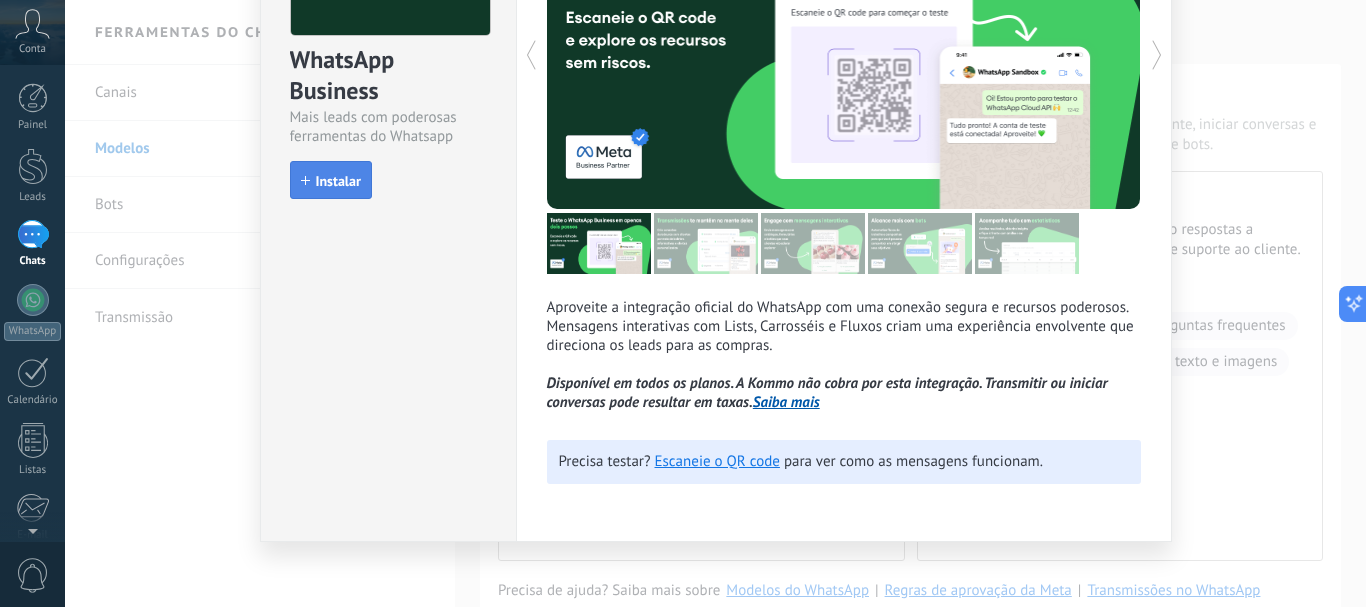 click on "Instalar" at bounding box center [338, 181] 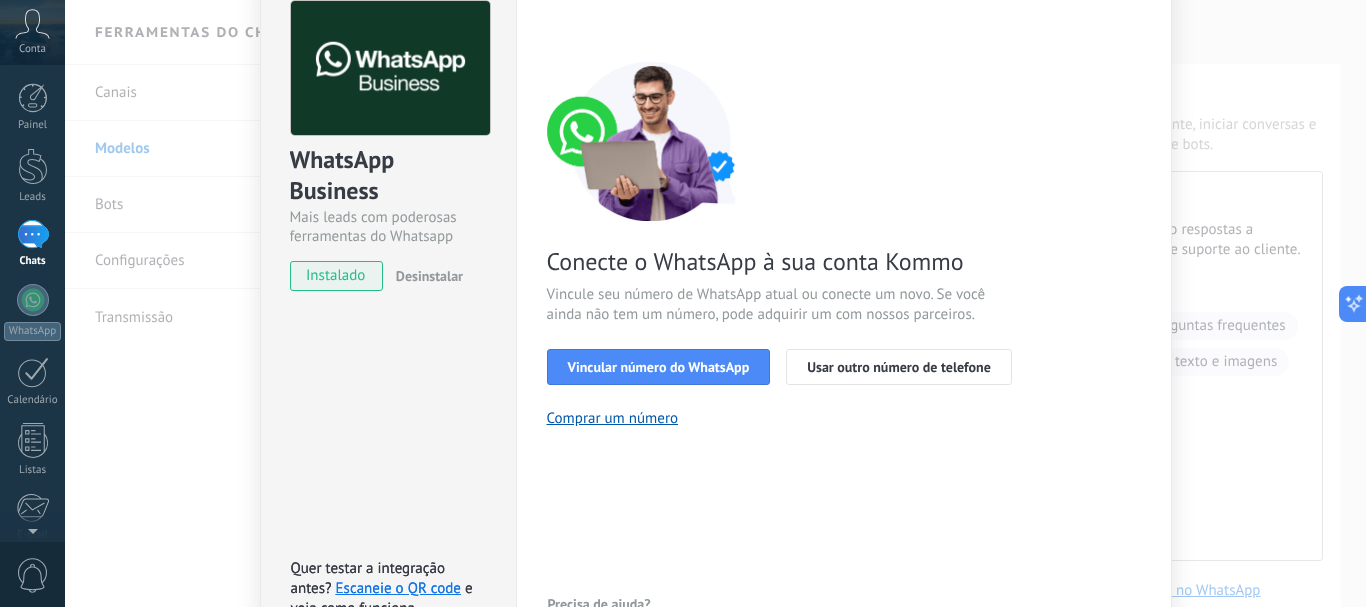 scroll, scrollTop: 0, scrollLeft: 0, axis: both 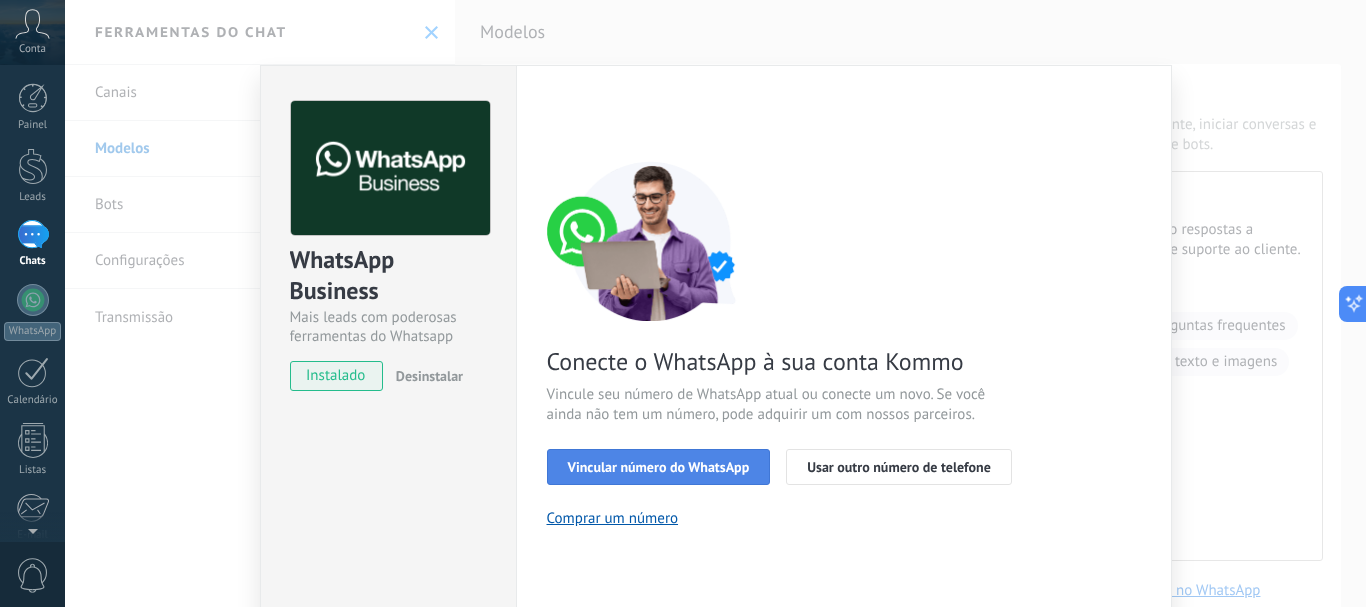 click on "Vincular número do WhatsApp" at bounding box center [659, 467] 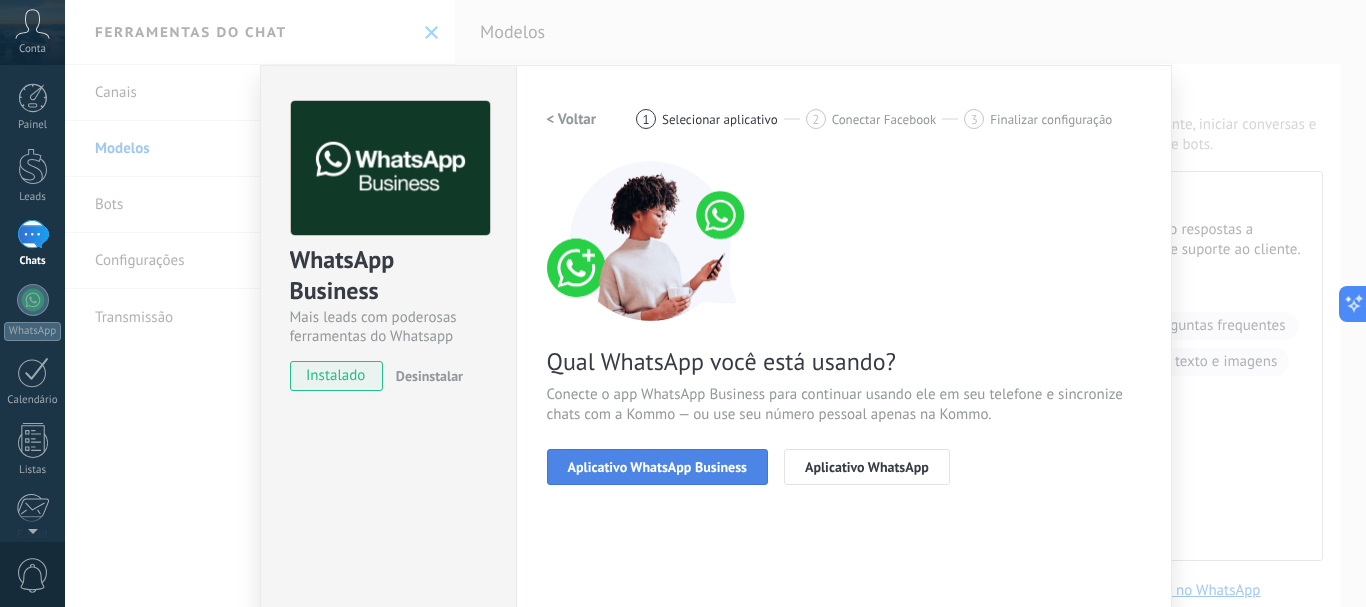 click on "Aplicativo WhatsApp Business" at bounding box center [657, 467] 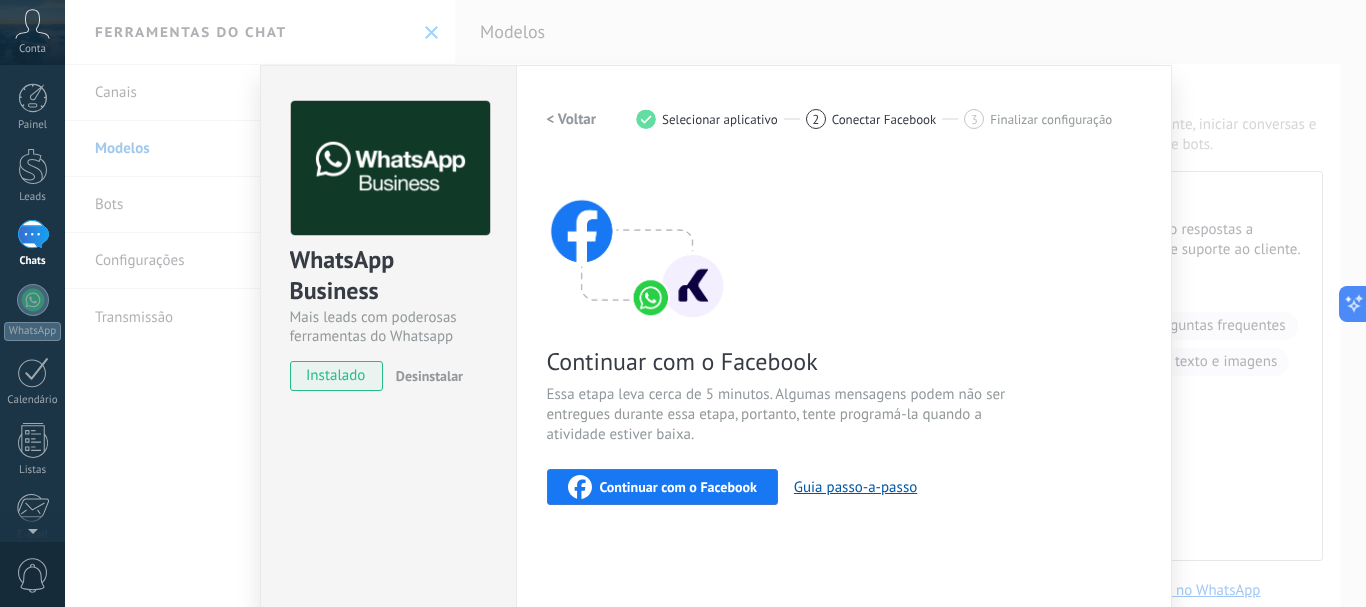 click on "Continuar com o Facebook" at bounding box center (662, 487) 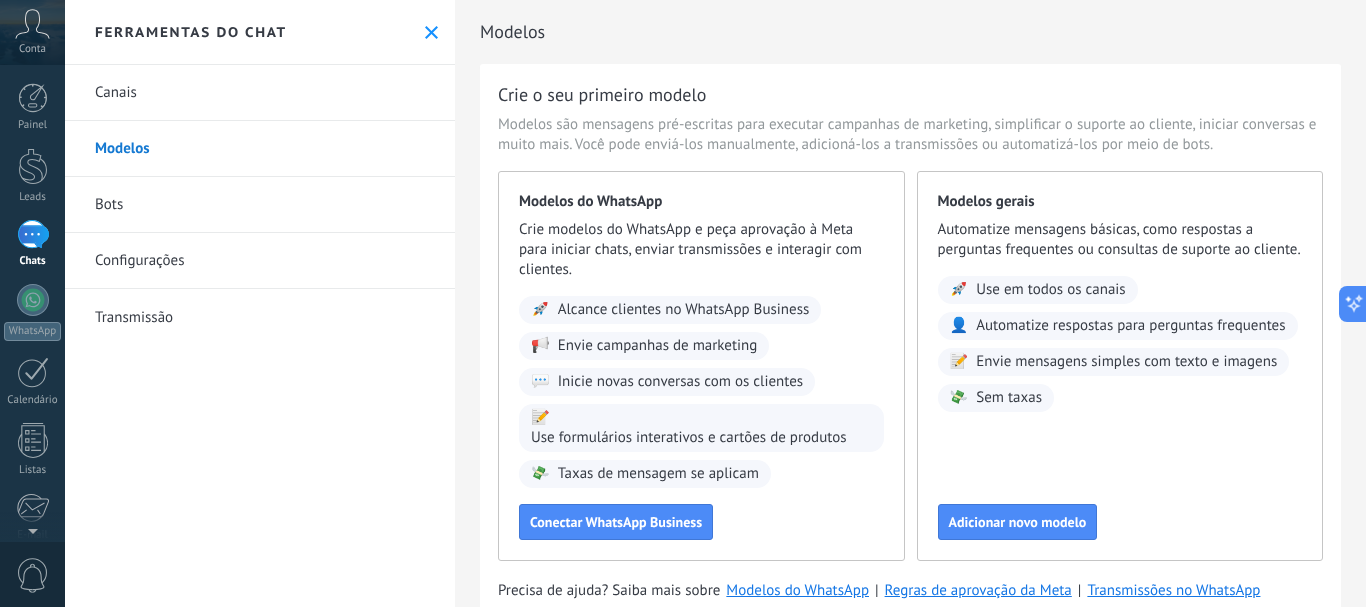 click on "Modelos" at bounding box center (260, 149) 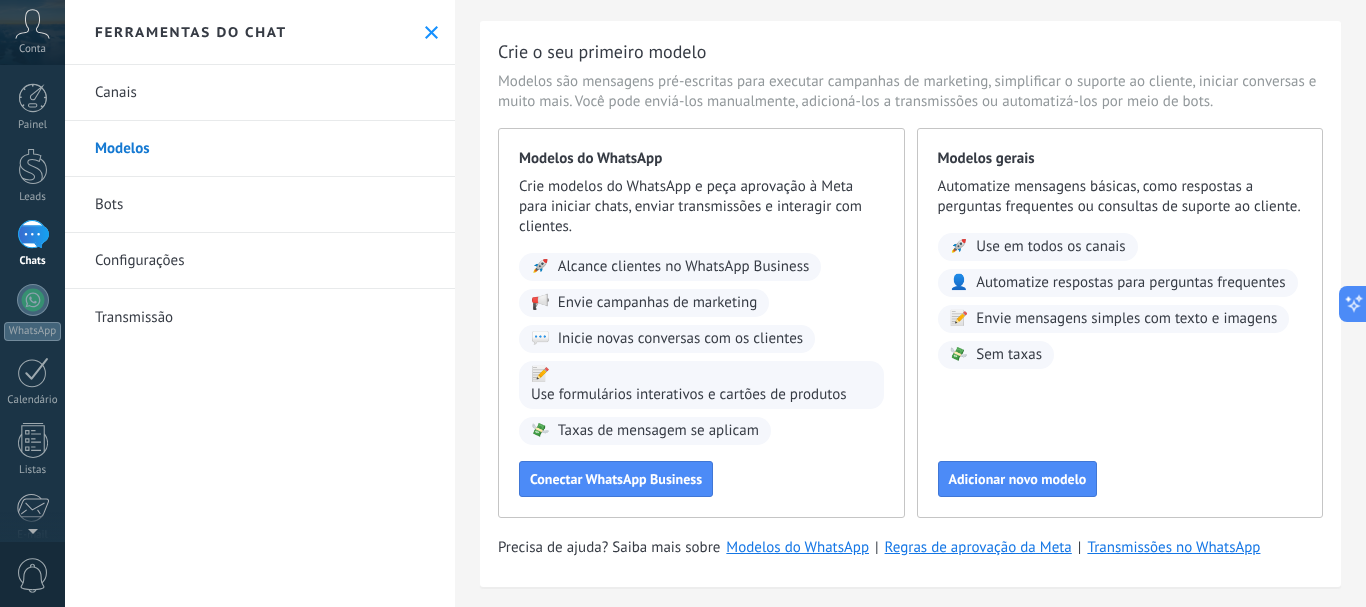 scroll, scrollTop: 66, scrollLeft: 0, axis: vertical 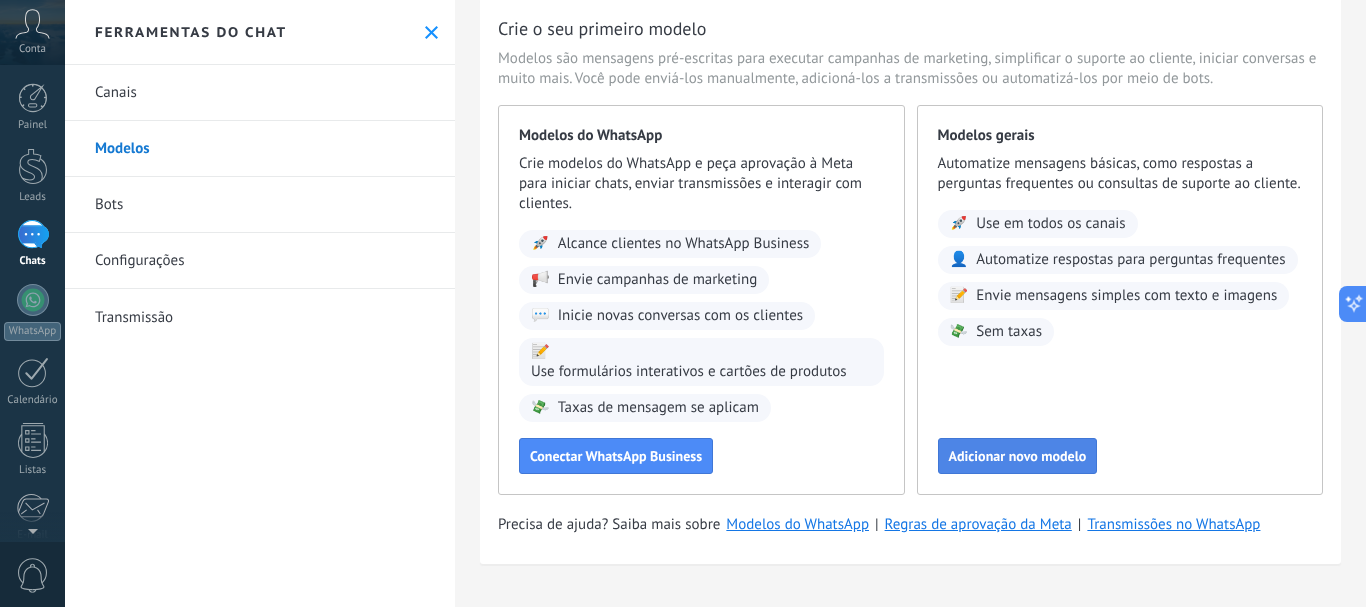 click on "Adicionar novo modelo" at bounding box center (1018, 456) 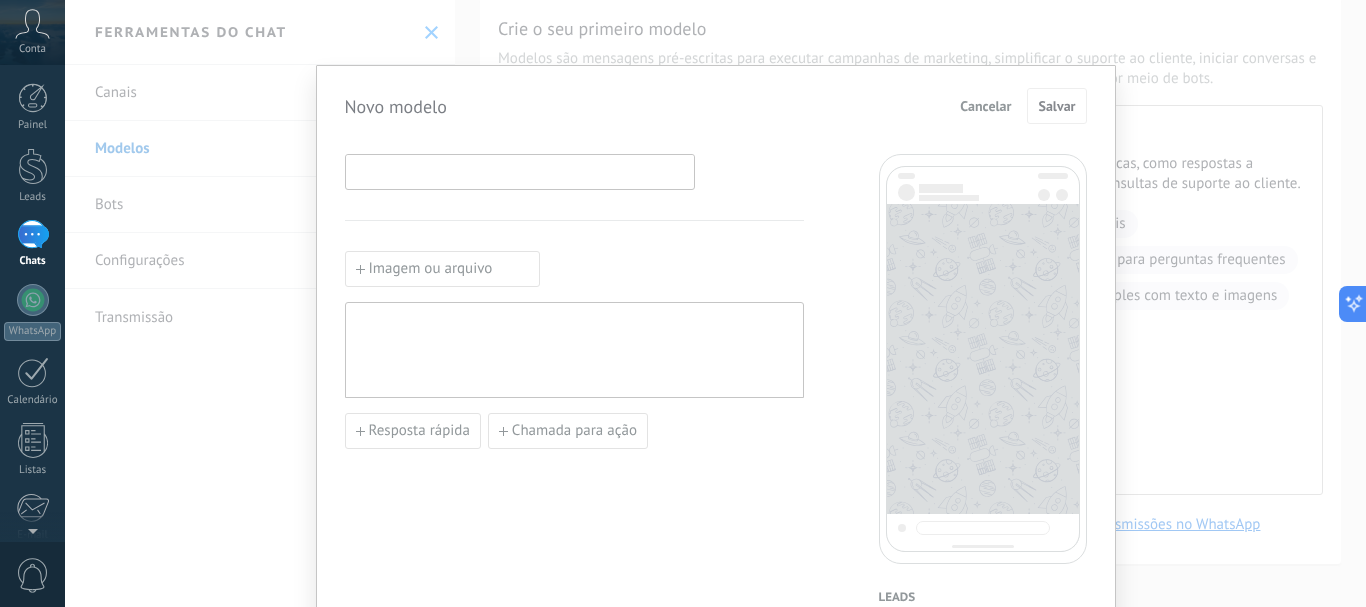 click at bounding box center [520, 171] 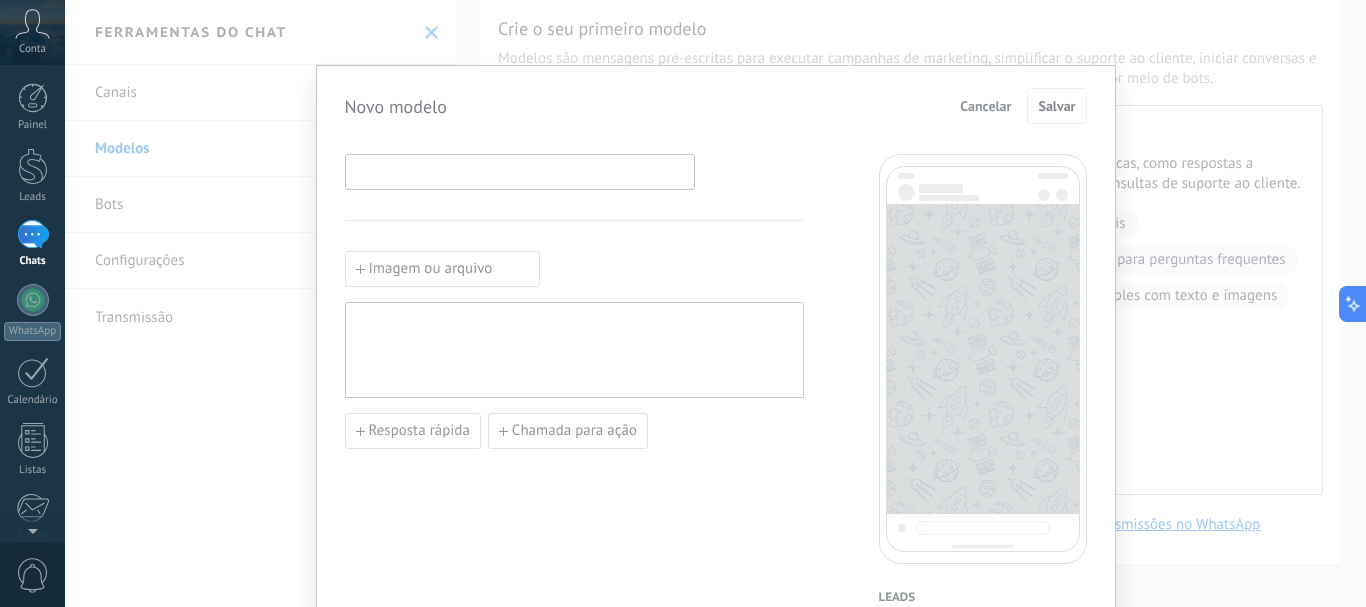 type on "*" 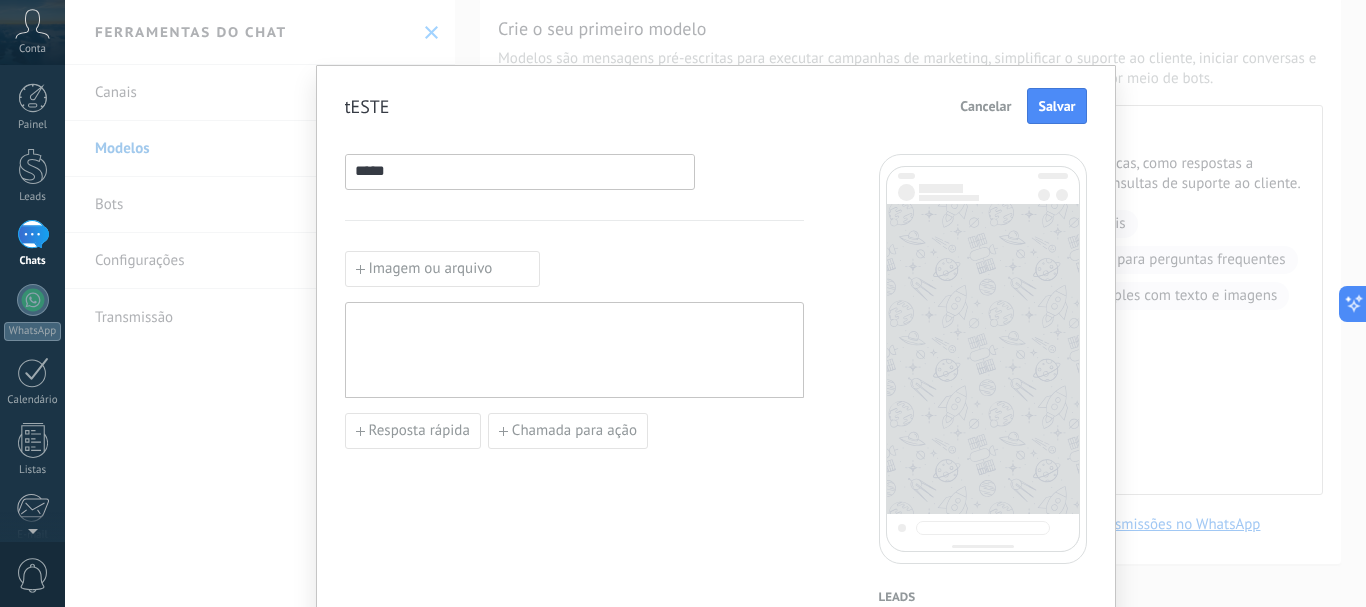 type on "*****" 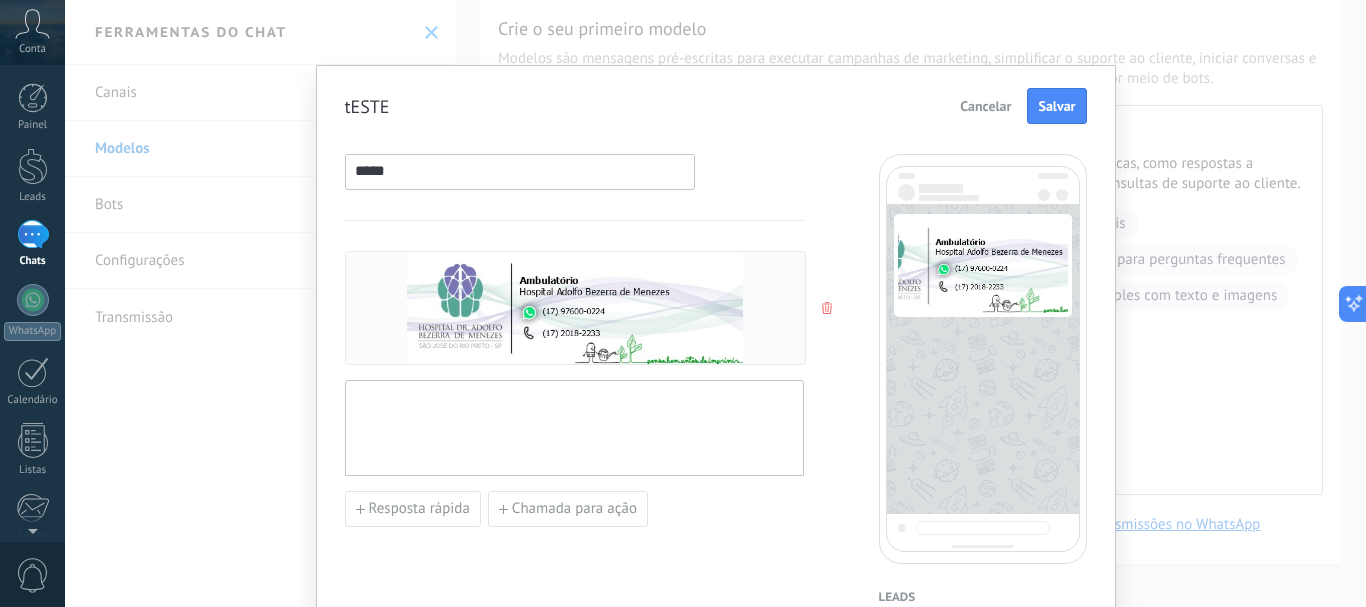 click at bounding box center (574, 428) 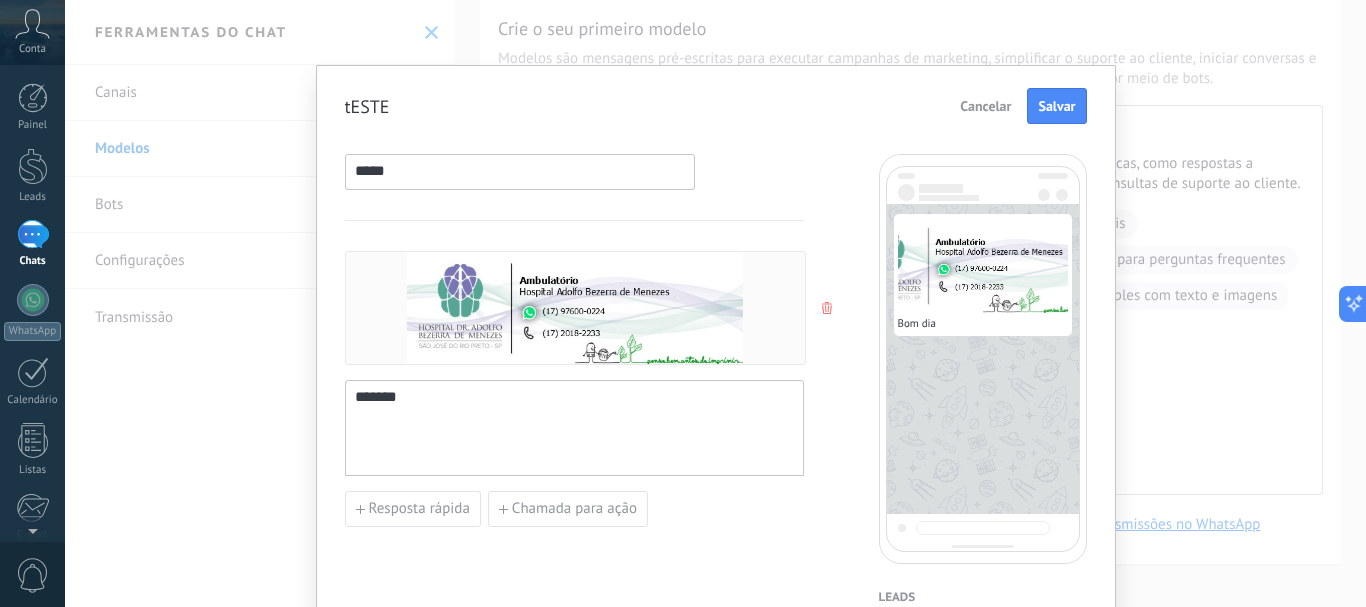 click on "***** ******* Resposta rápida Chamada para ação" at bounding box center (574, 829) 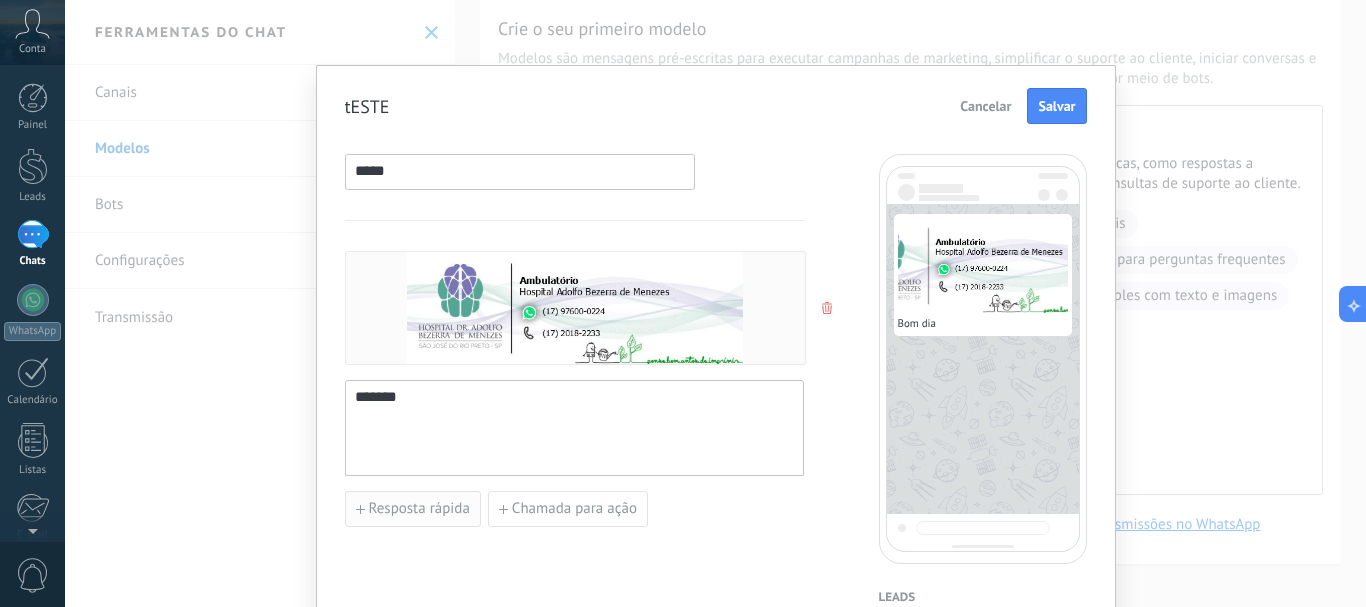 click on "Resposta rápida" at bounding box center [413, 509] 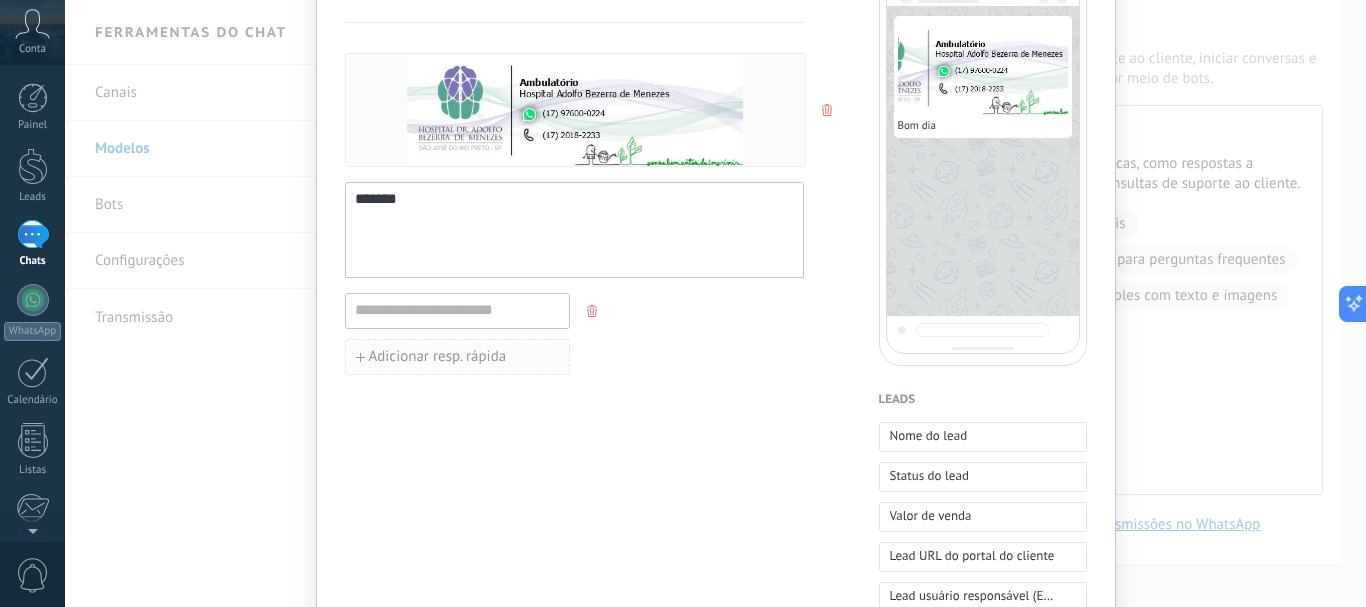 scroll, scrollTop: 200, scrollLeft: 0, axis: vertical 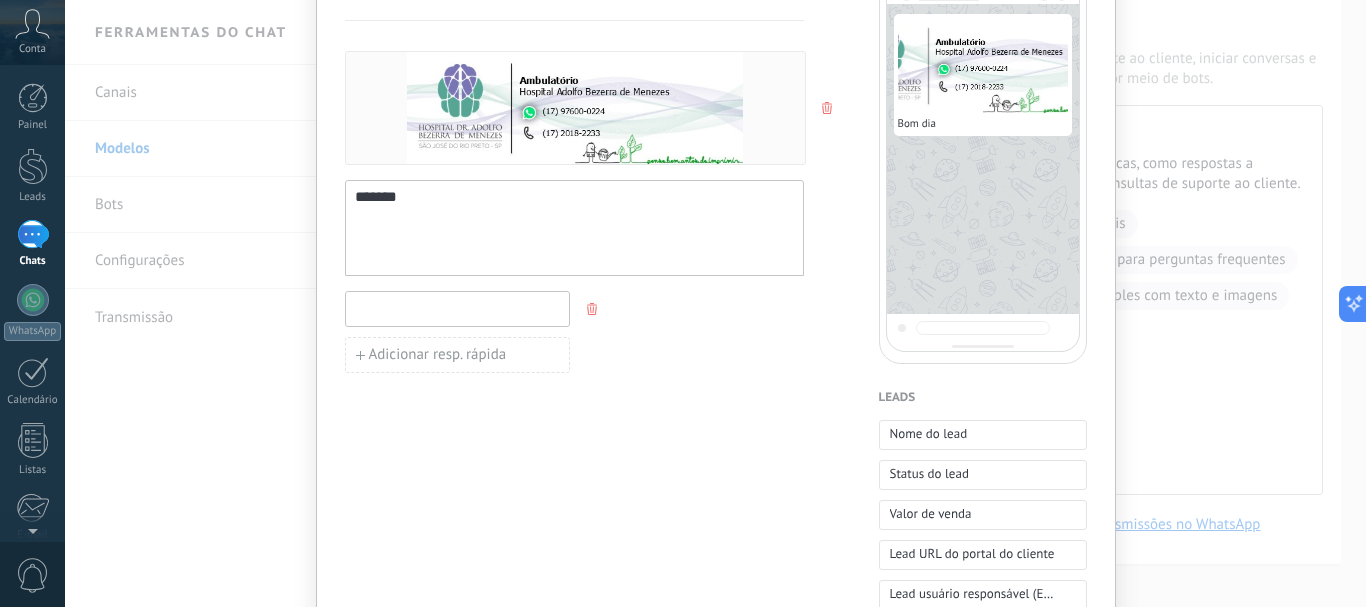 click at bounding box center (457, 308) 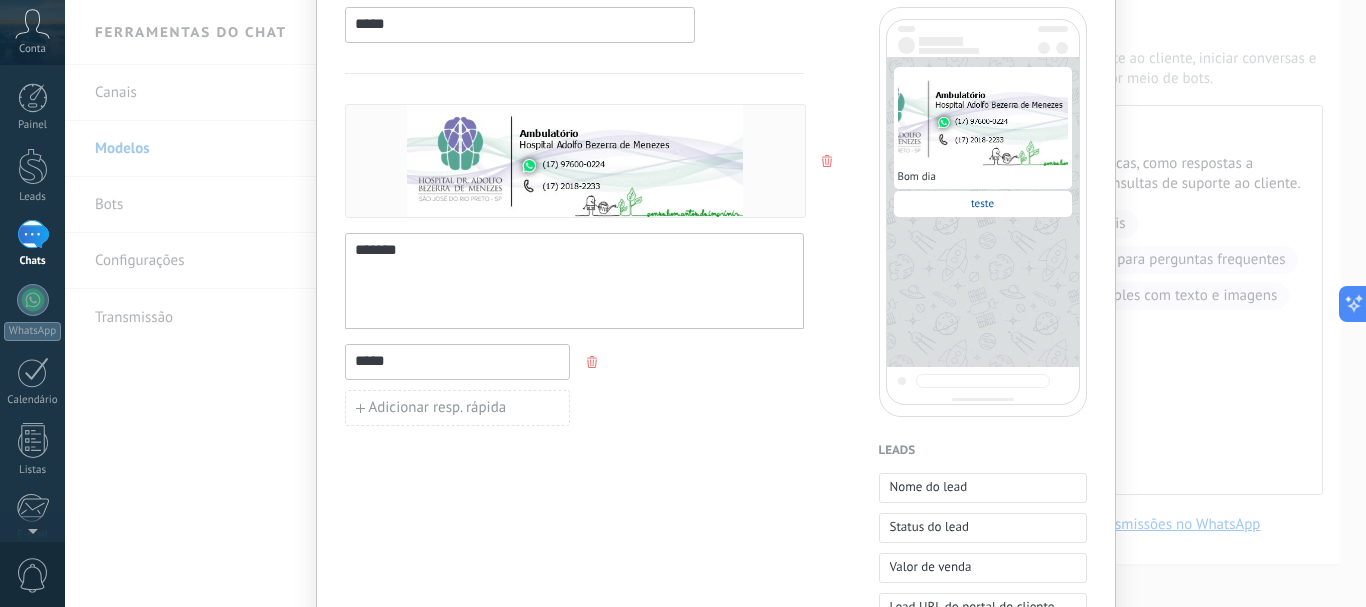 scroll, scrollTop: 0, scrollLeft: 0, axis: both 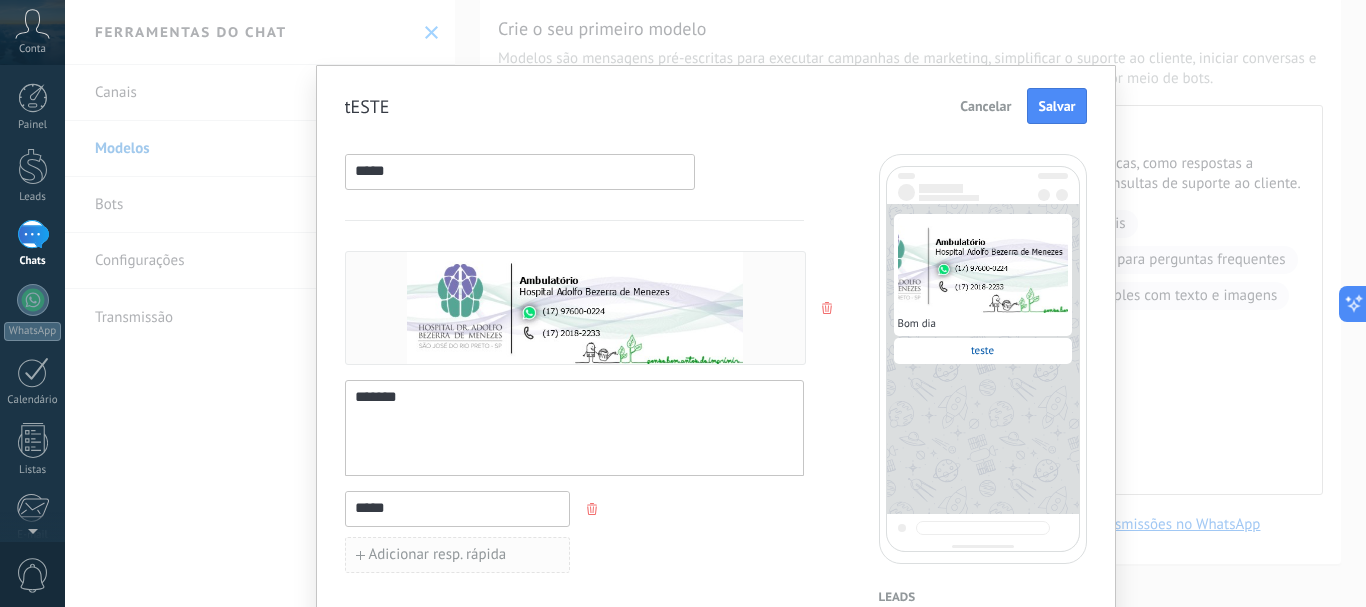 type on "*****" 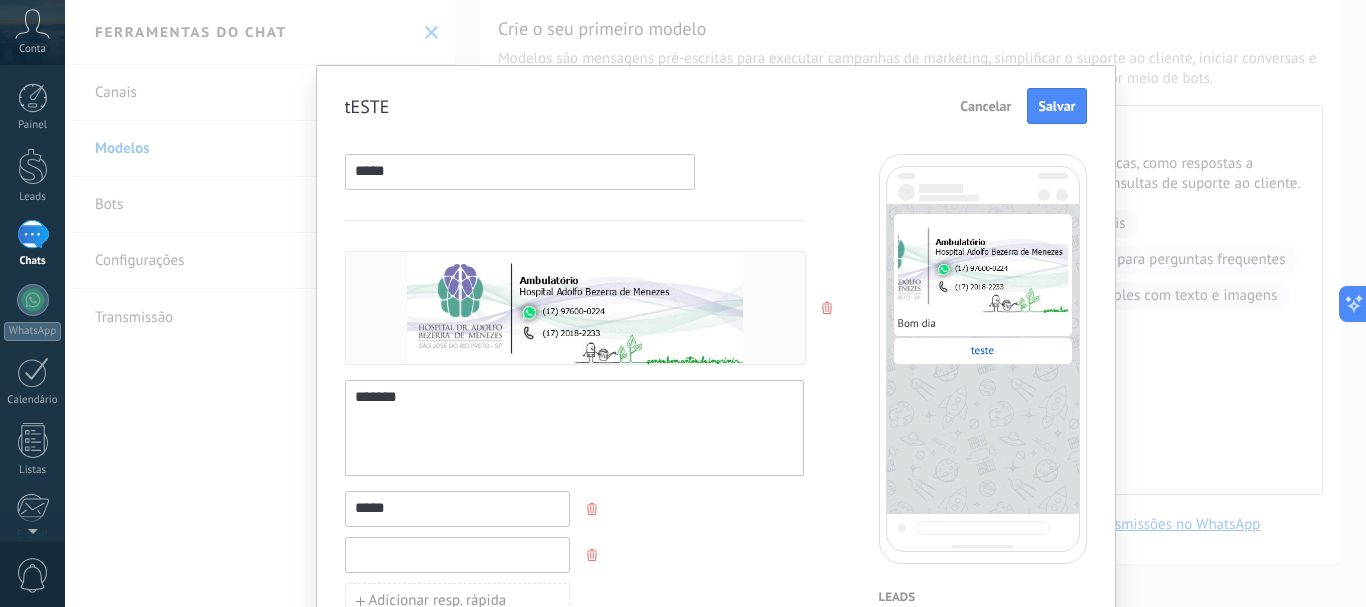 click at bounding box center (457, 554) 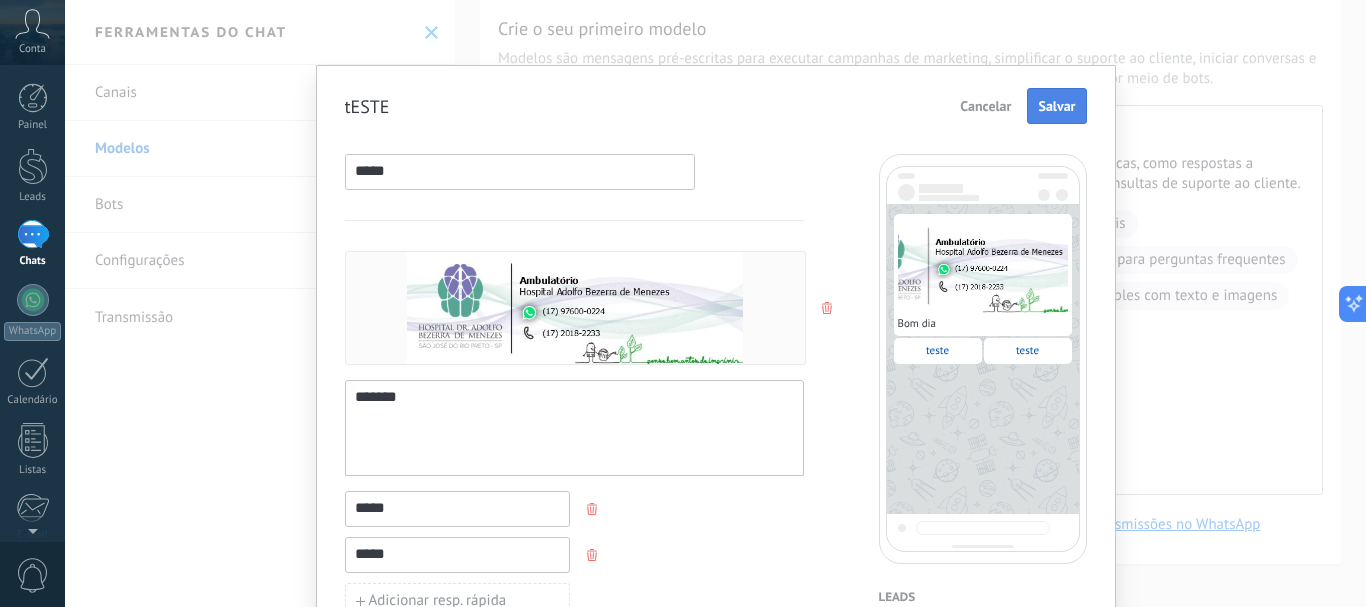 click on "Salvar" at bounding box center [1056, 106] 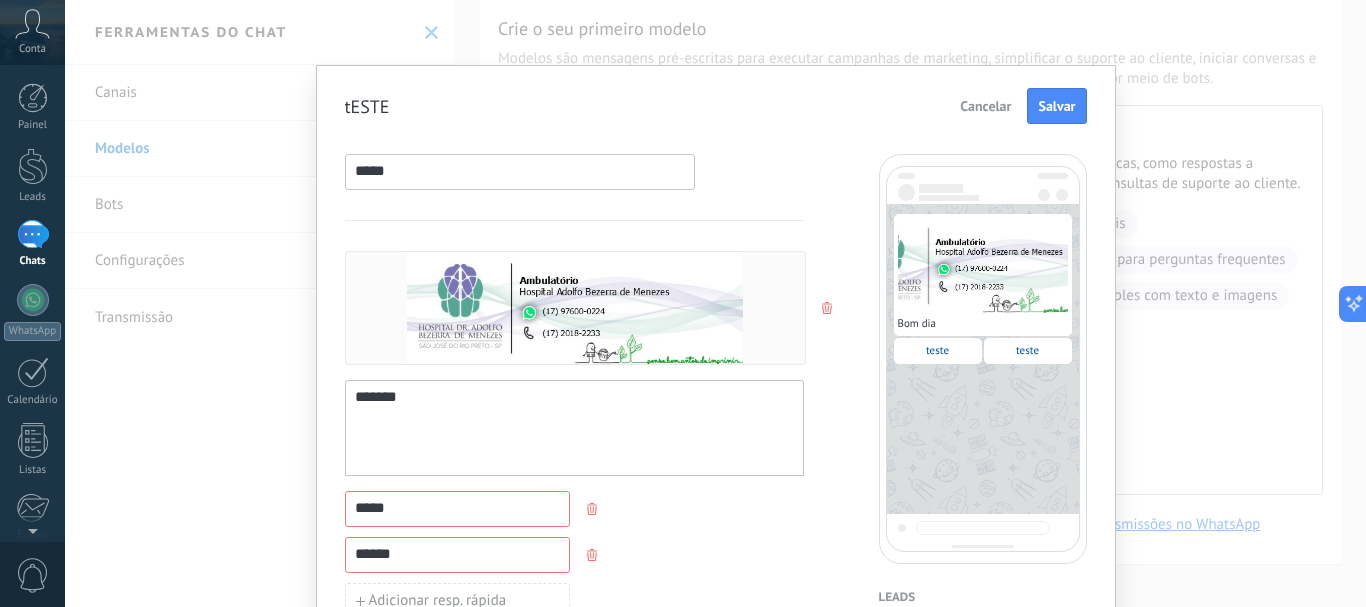 click on "******" at bounding box center [457, 554] 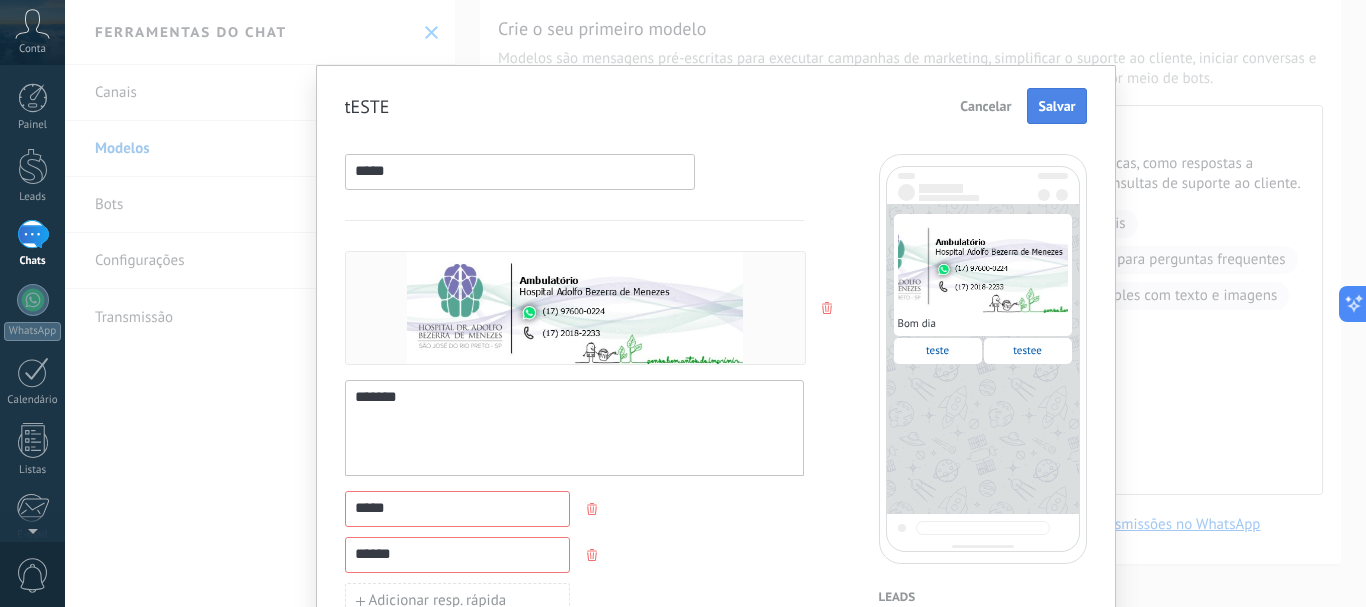 type on "******" 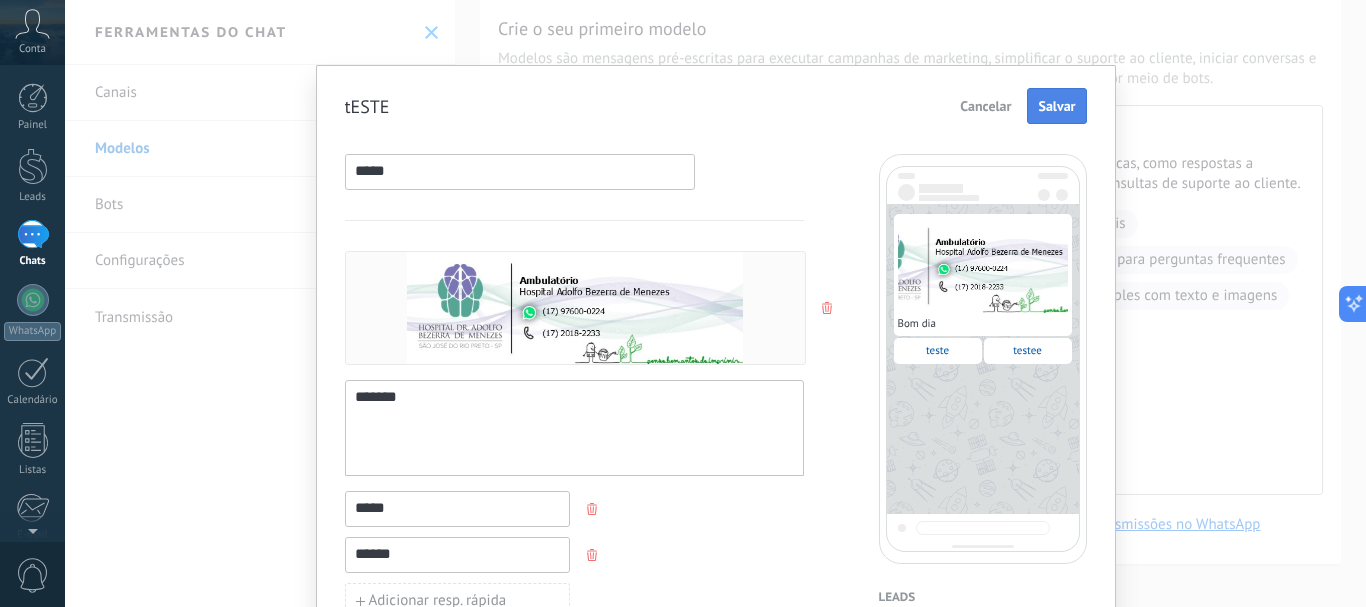 click on "Salvar" at bounding box center [1056, 106] 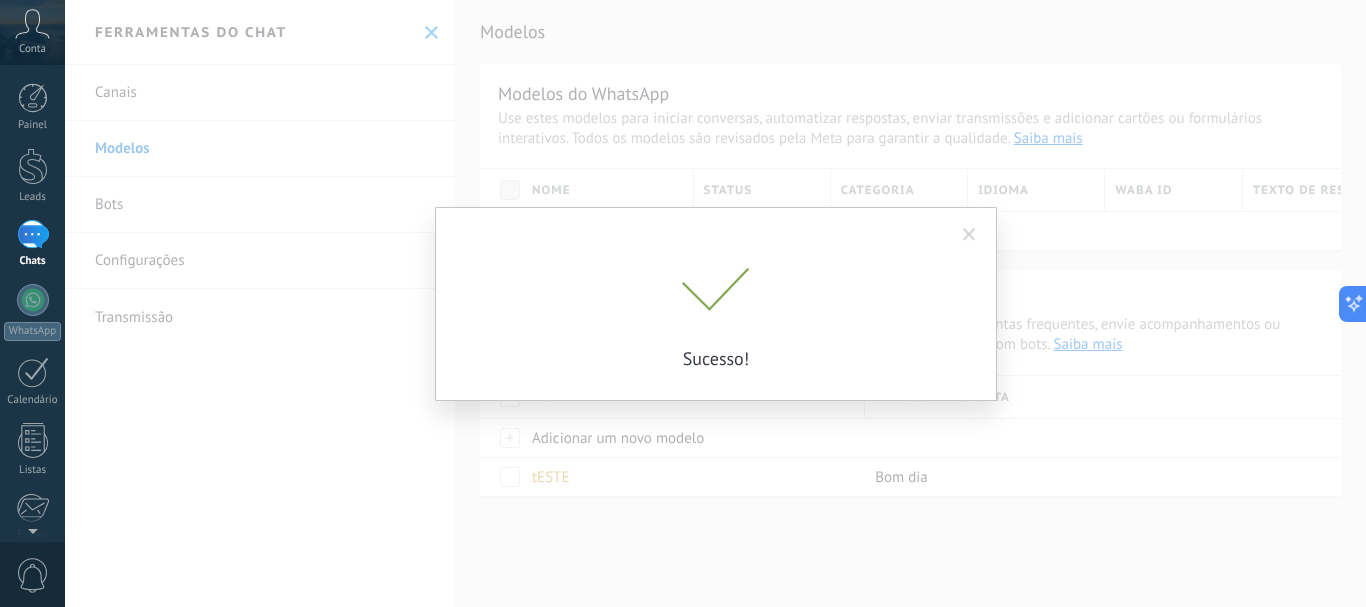 scroll, scrollTop: 0, scrollLeft: 0, axis: both 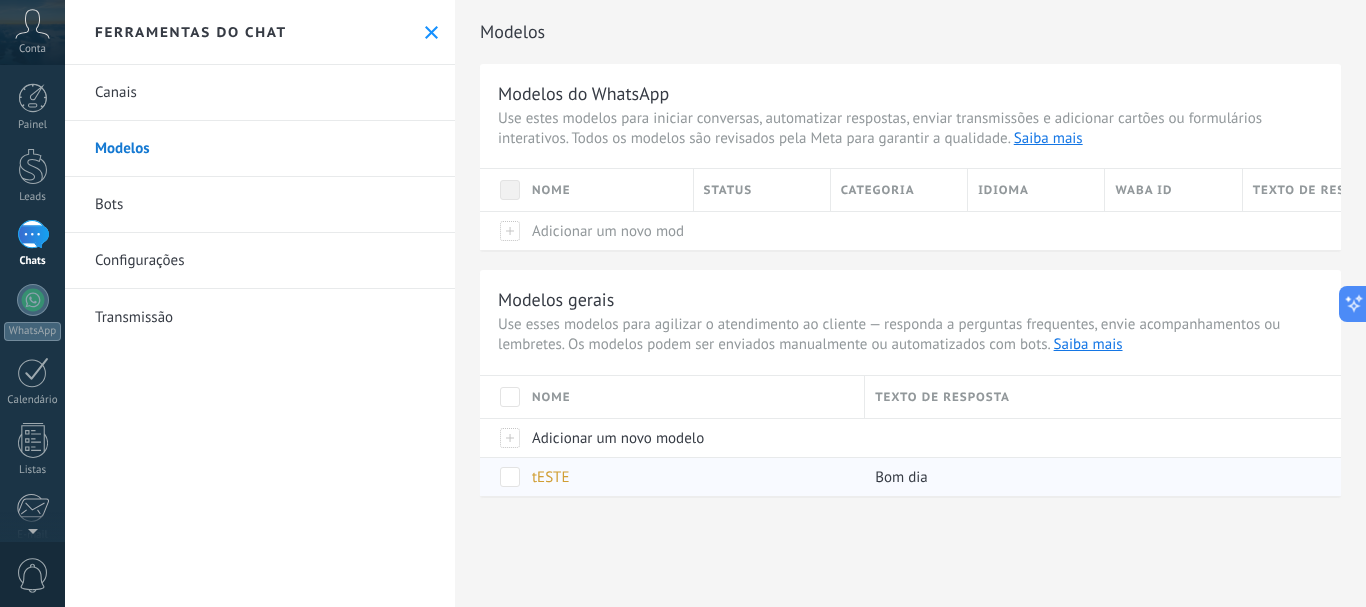click at bounding box center [510, 477] 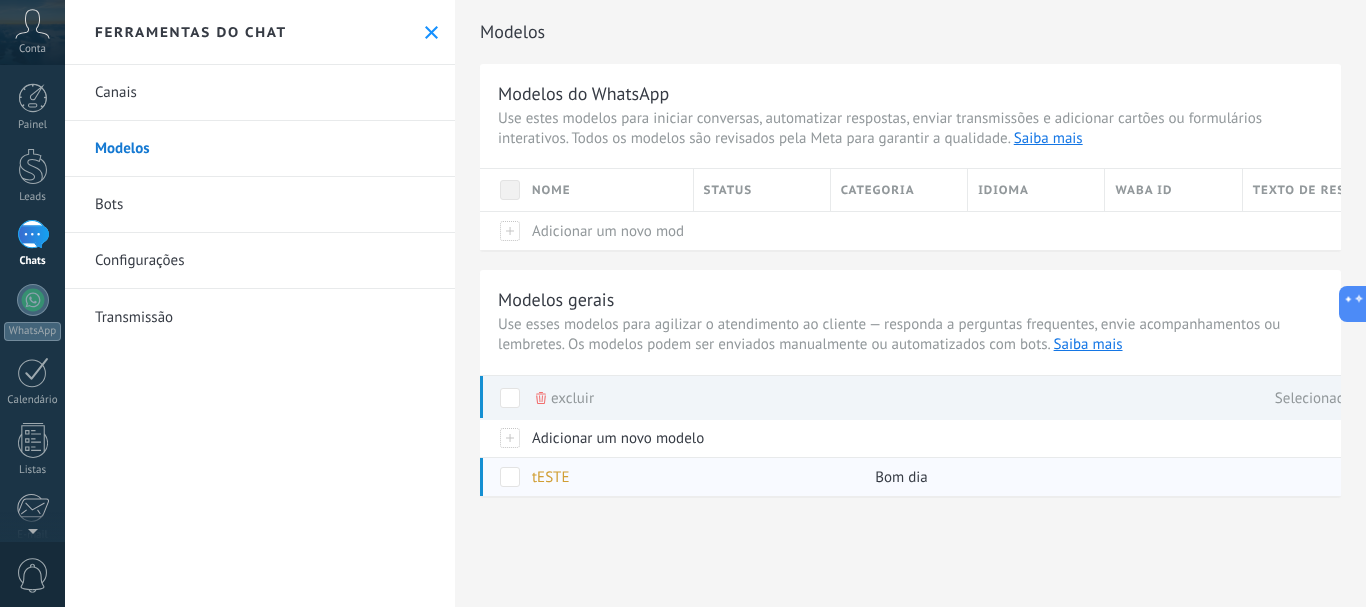 click at bounding box center [510, 477] 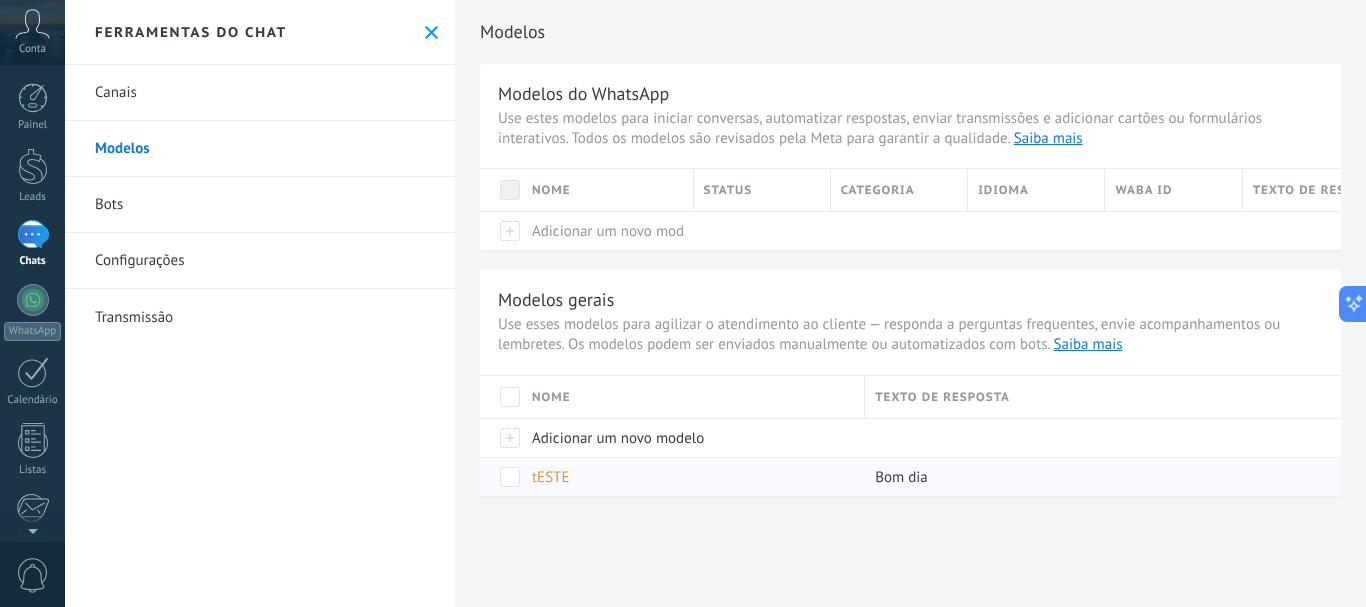 click on "tESTE" at bounding box center [688, 477] 